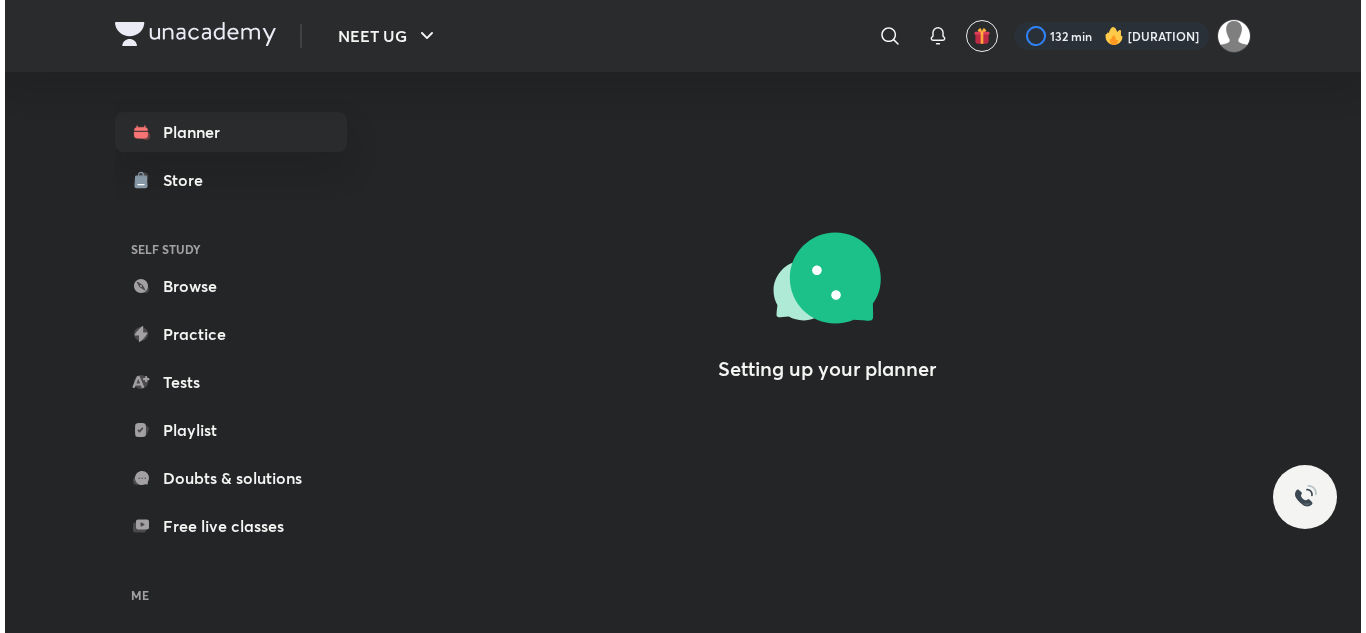 scroll, scrollTop: 0, scrollLeft: 0, axis: both 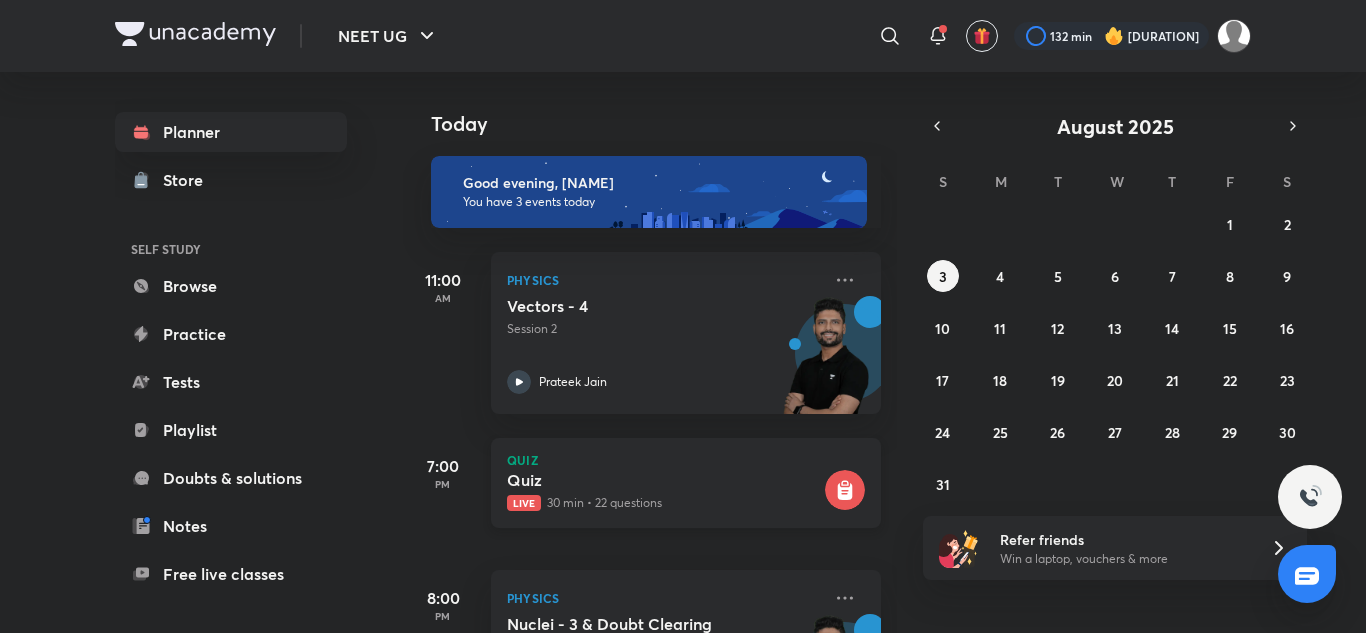 click on "Live 30 min • 22 questions" at bounding box center (664, 503) 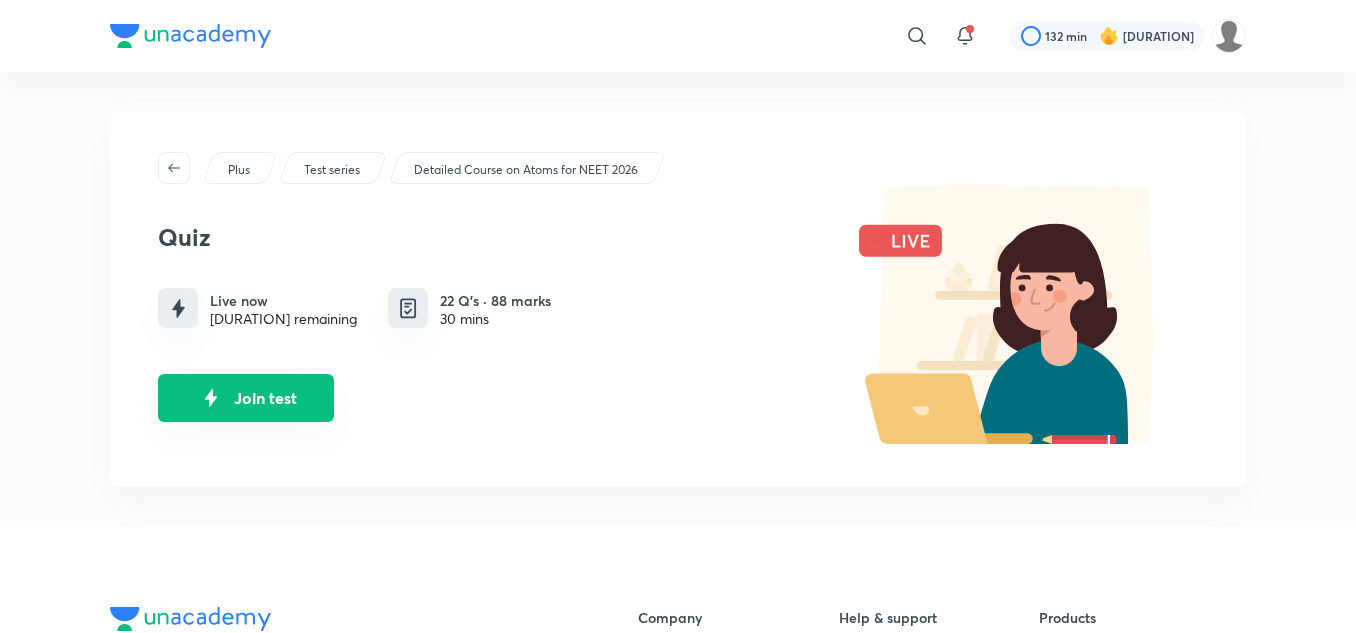 click on "Join test" at bounding box center [246, 398] 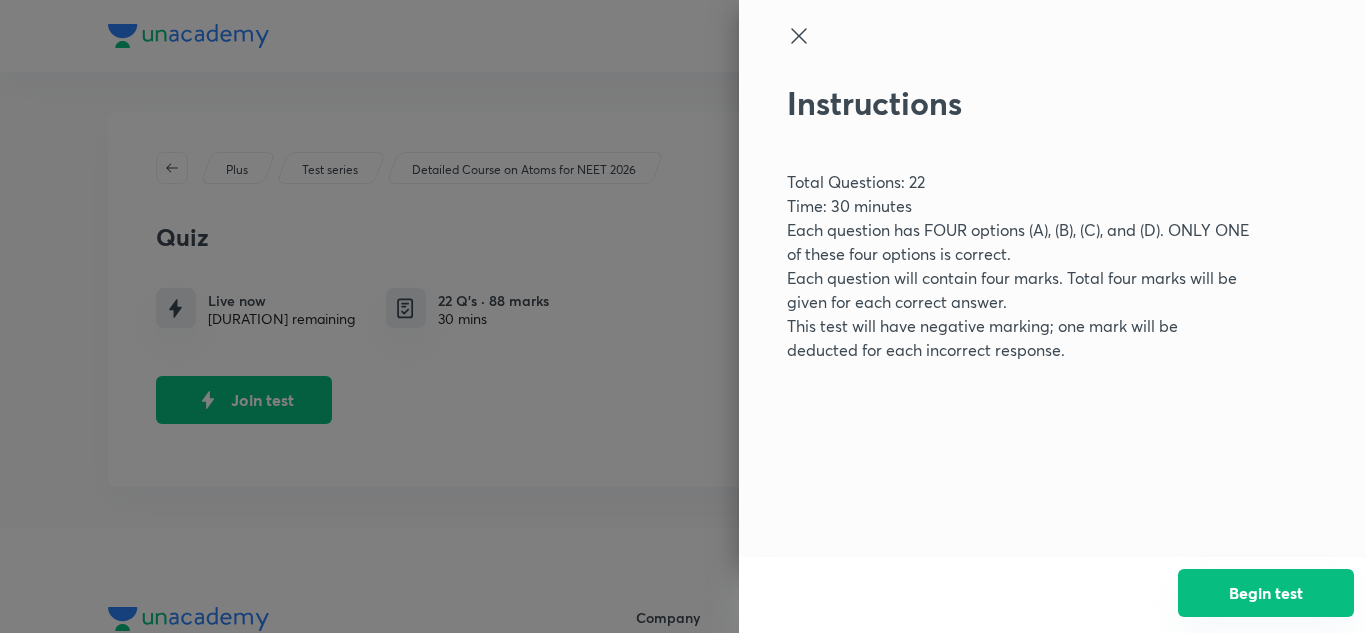 click on "Begin test" at bounding box center [1266, 593] 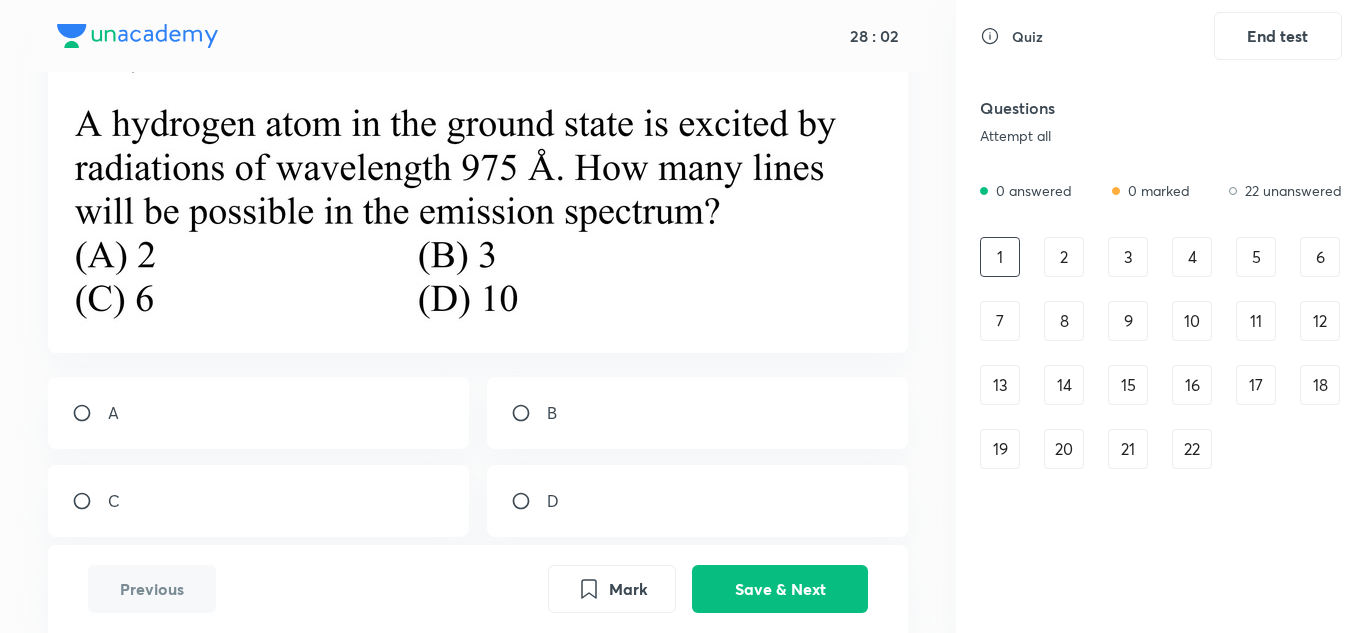 scroll, scrollTop: 115, scrollLeft: 0, axis: vertical 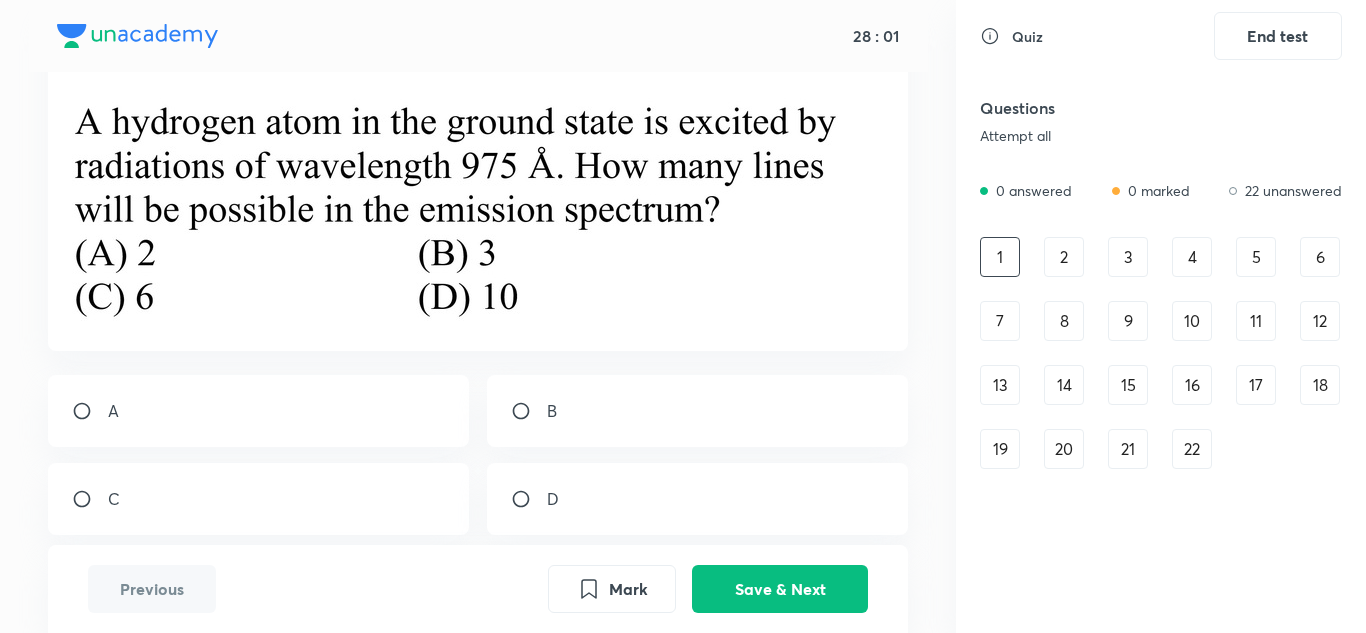click at bounding box center [90, 499] 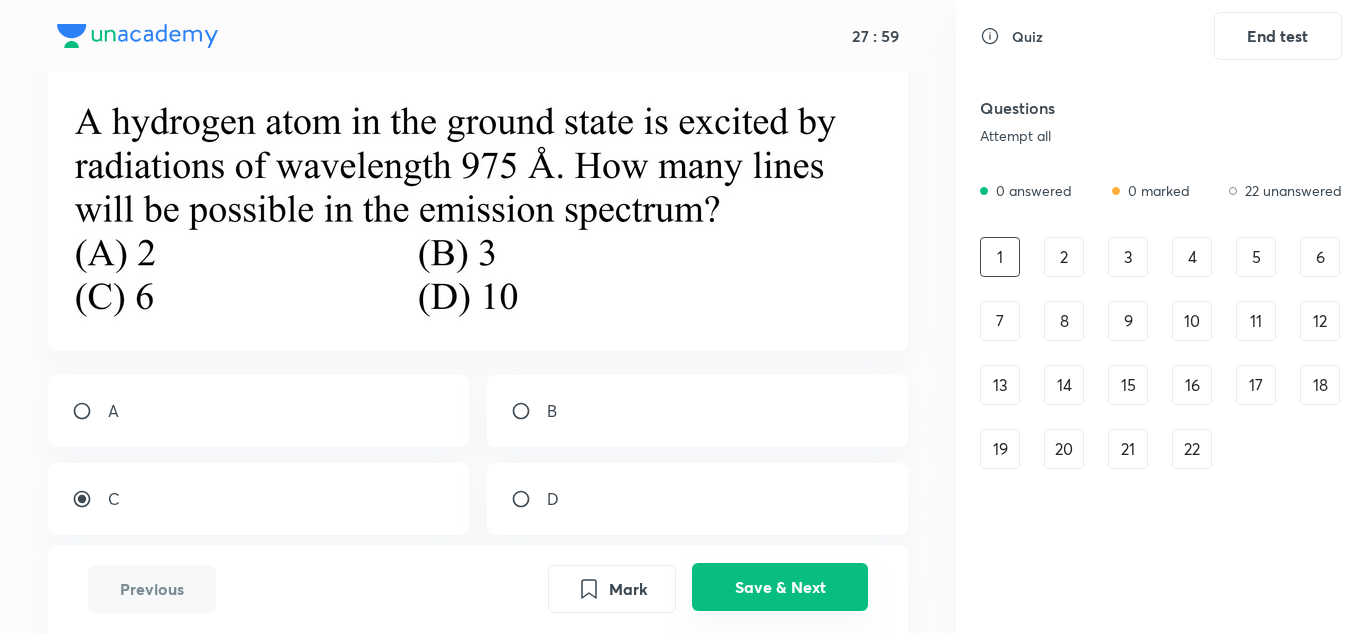 click on "Save & Next" at bounding box center (780, 587) 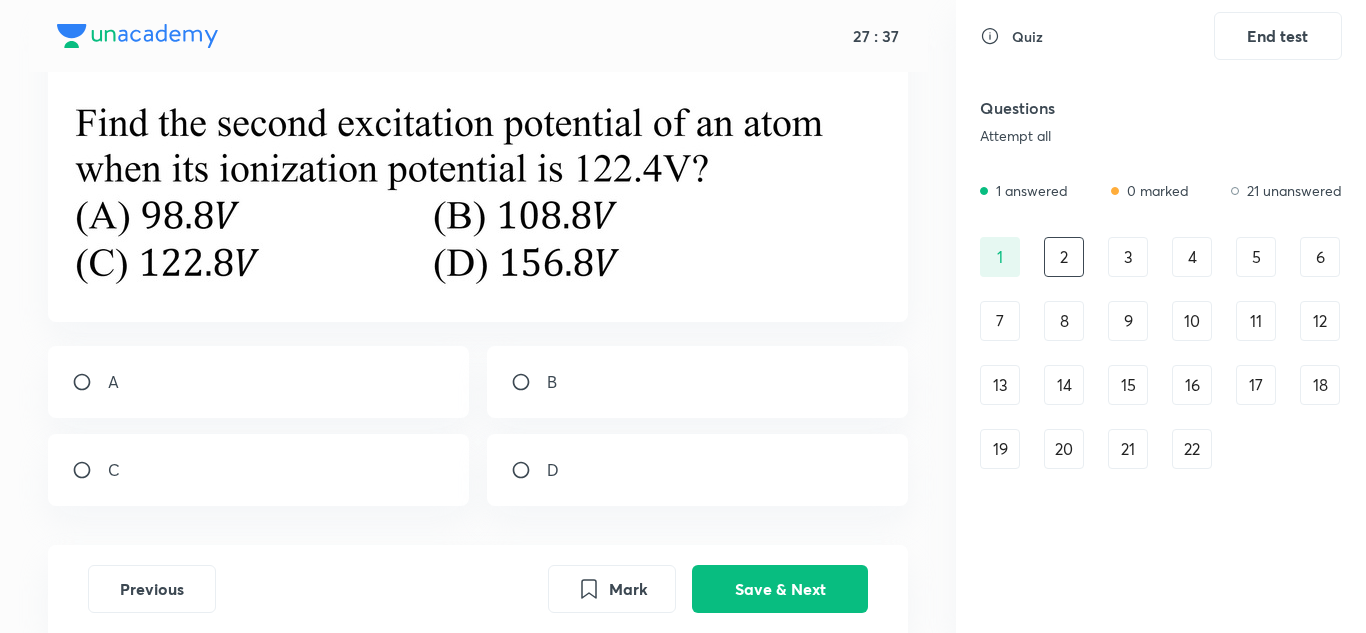 click at bounding box center (529, 382) 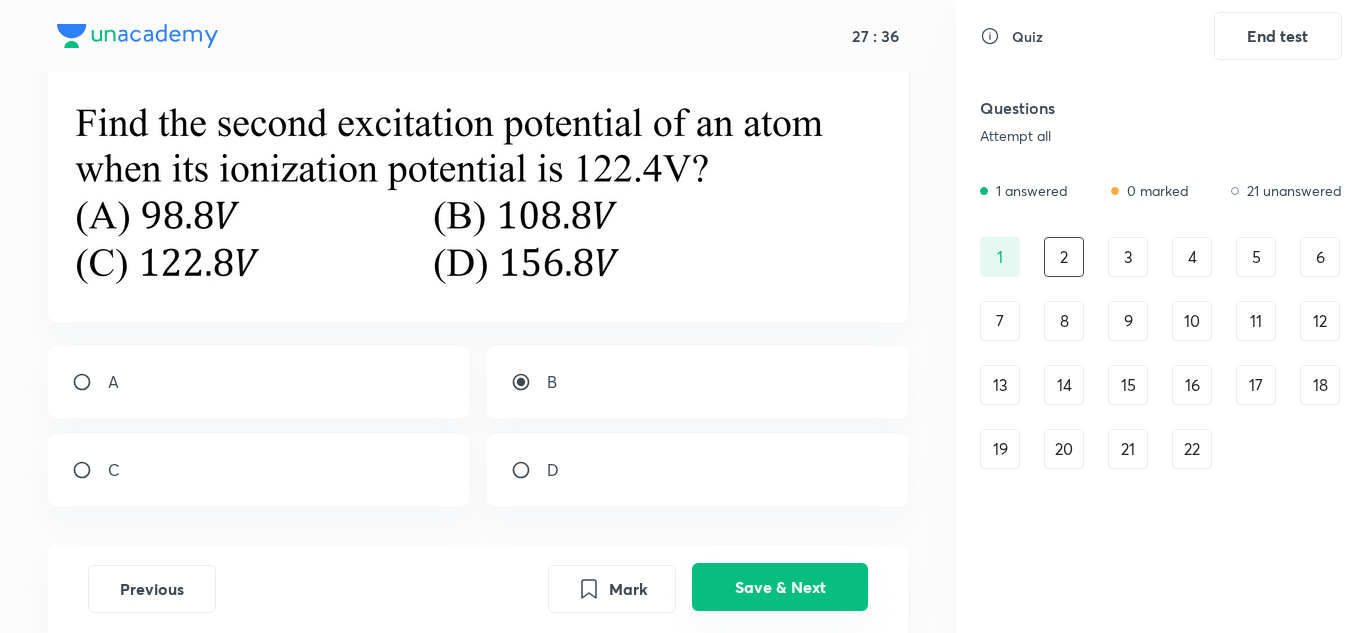 click on "Save & Next" at bounding box center [780, 587] 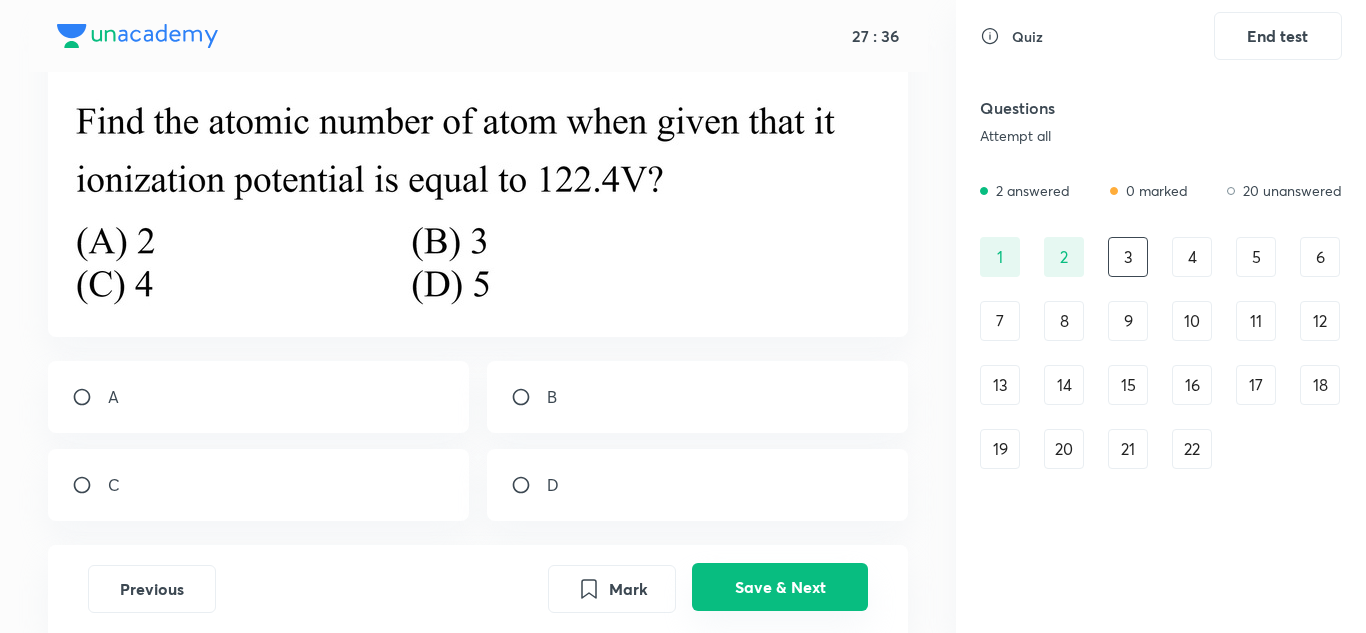 scroll, scrollTop: 115, scrollLeft: 0, axis: vertical 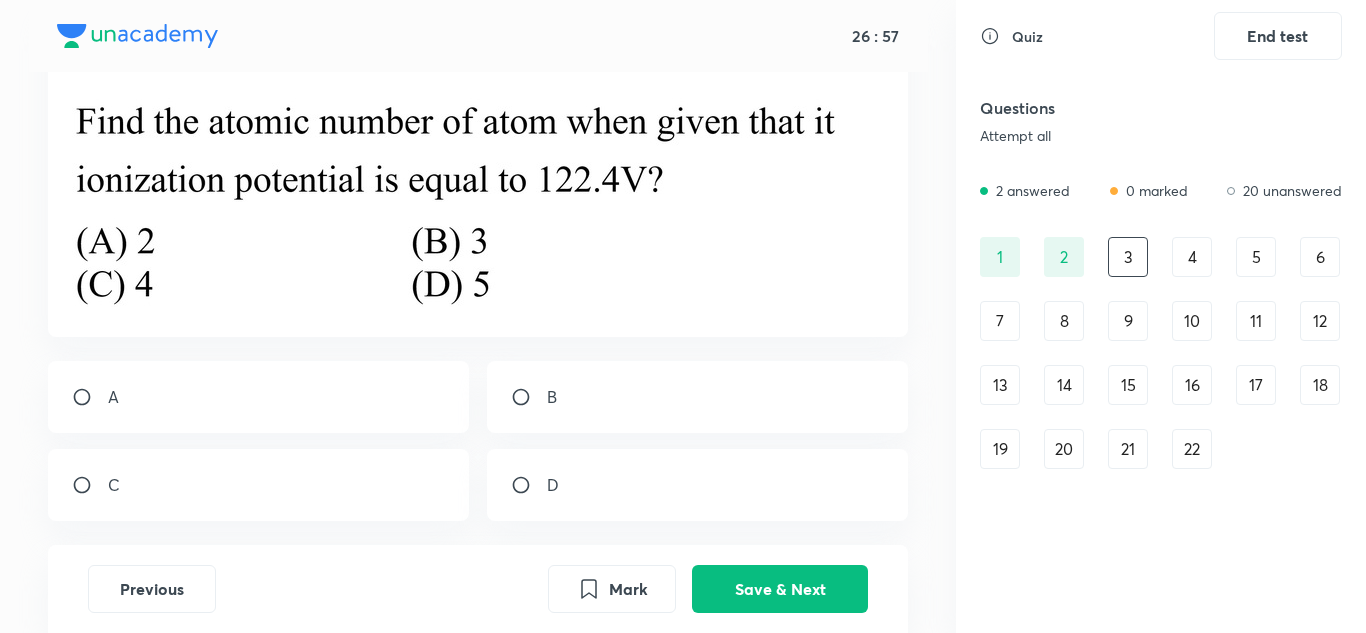 click on "B" at bounding box center [698, 397] 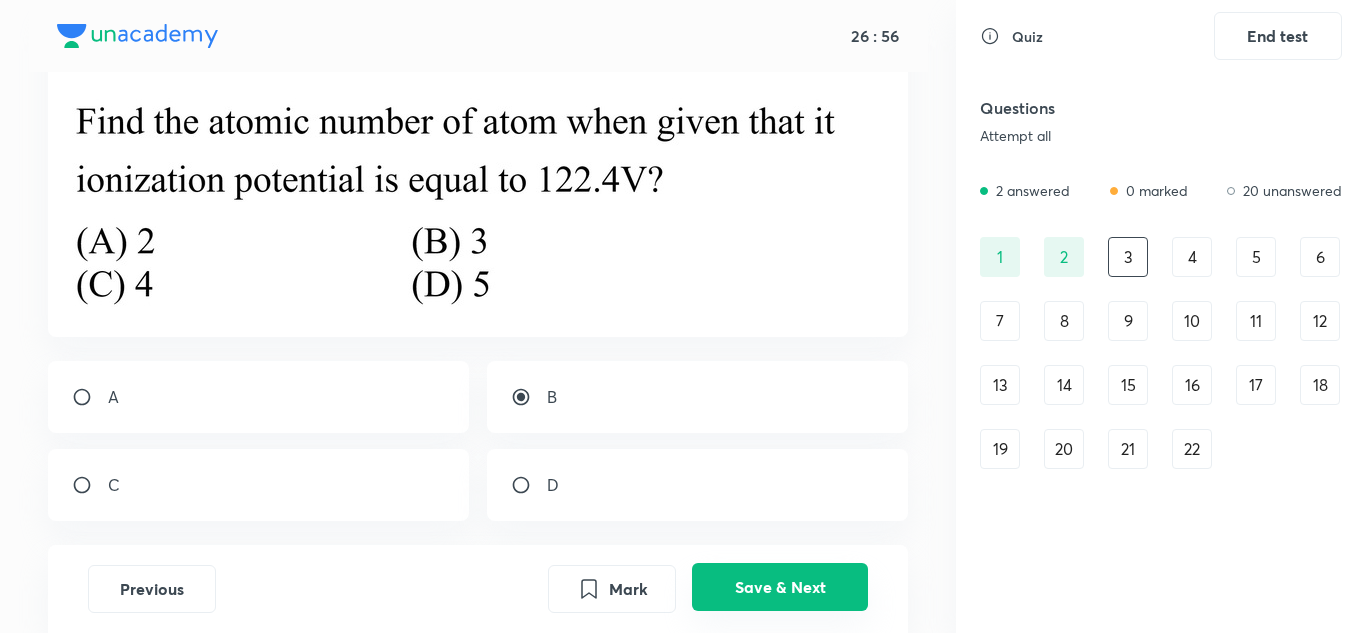 click on "Save & Next" at bounding box center (780, 587) 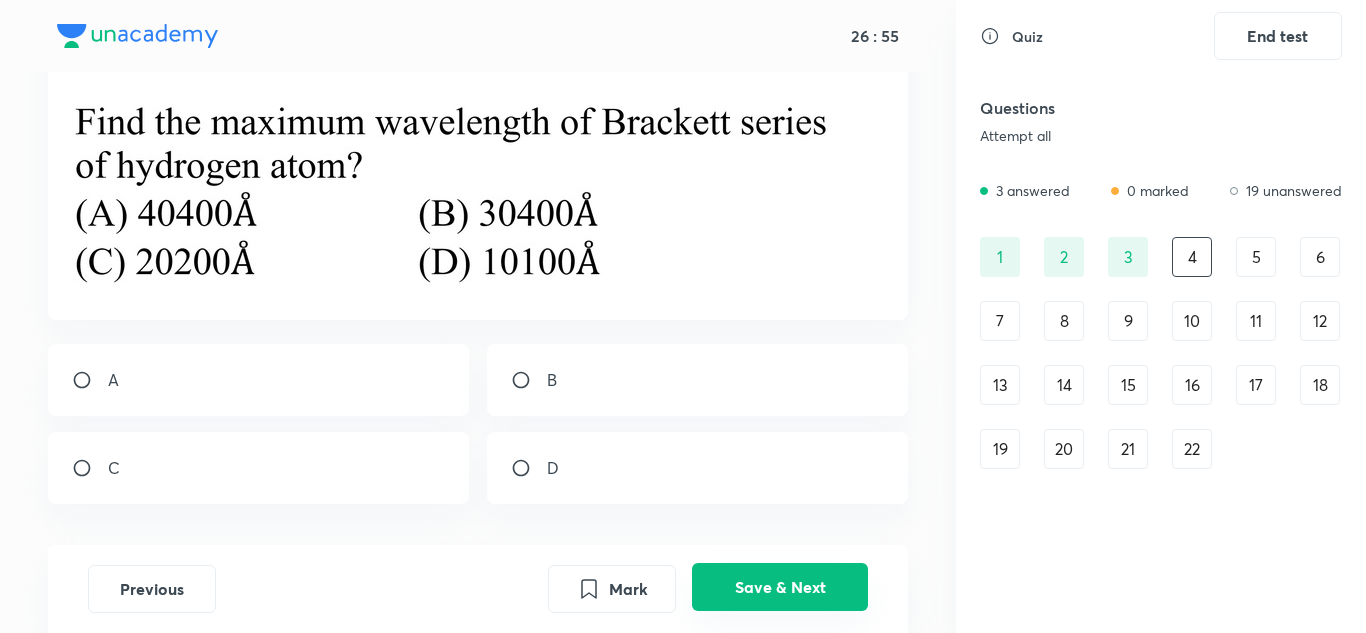 scroll, scrollTop: 115, scrollLeft: 0, axis: vertical 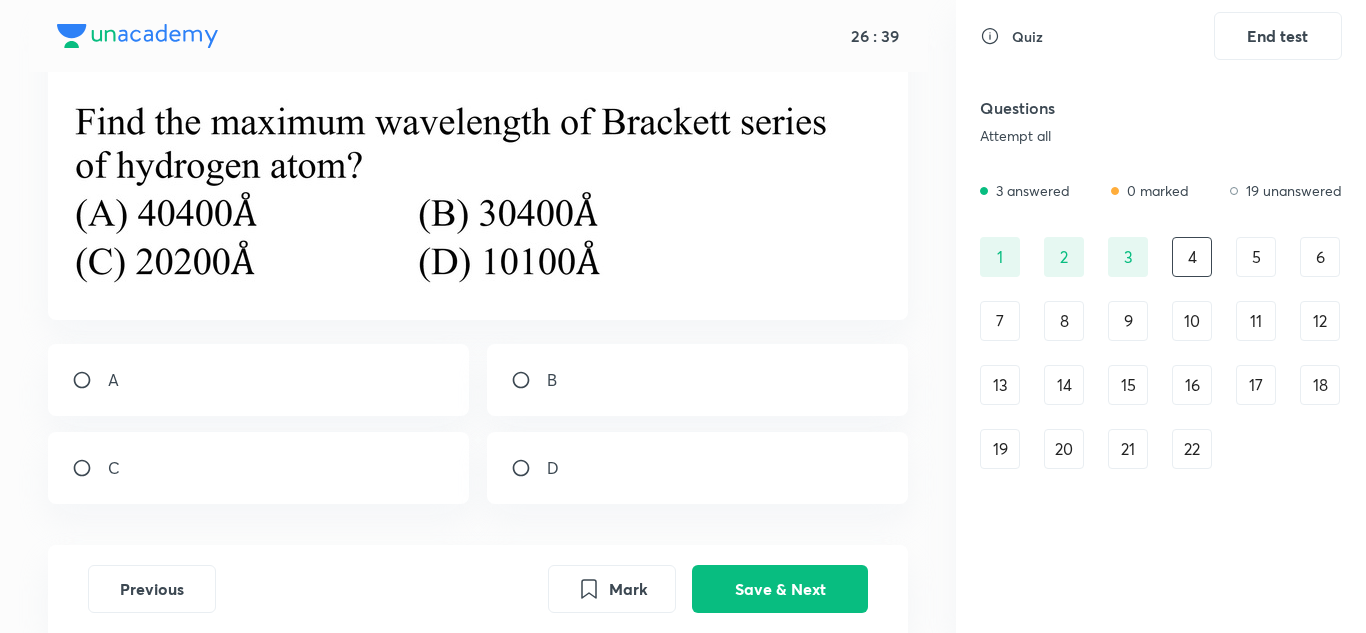 click on "A" at bounding box center (113, 380) 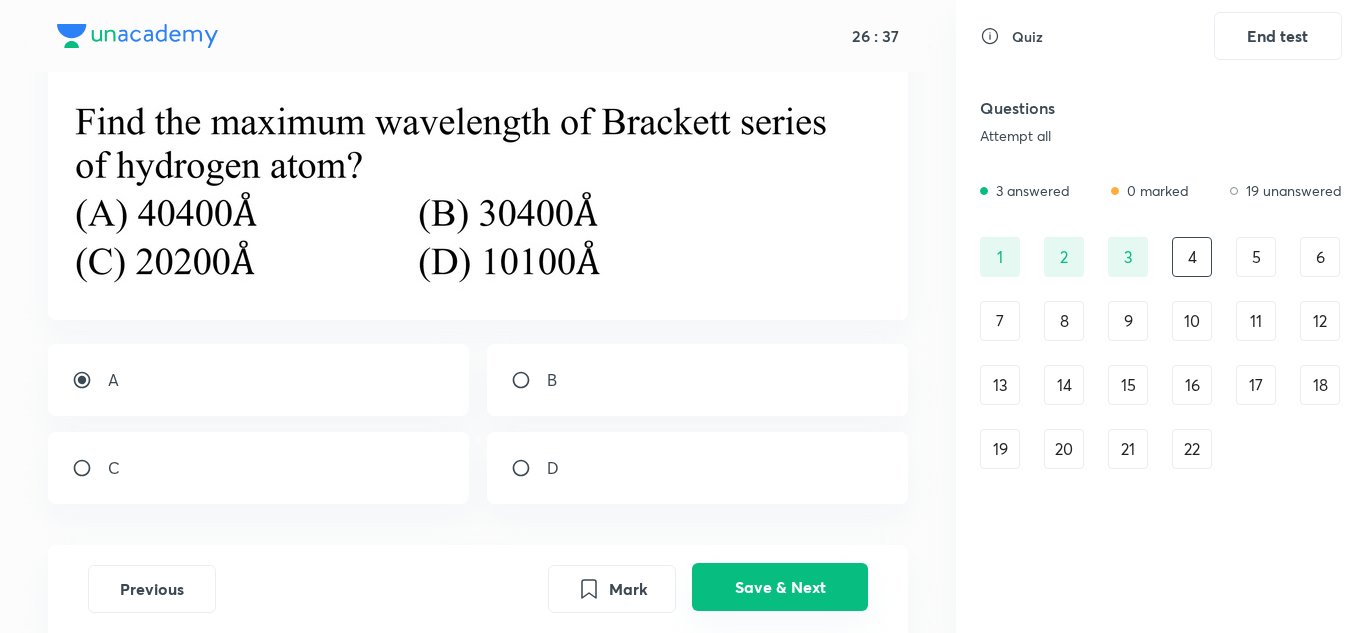click on "Save & Next" at bounding box center [780, 587] 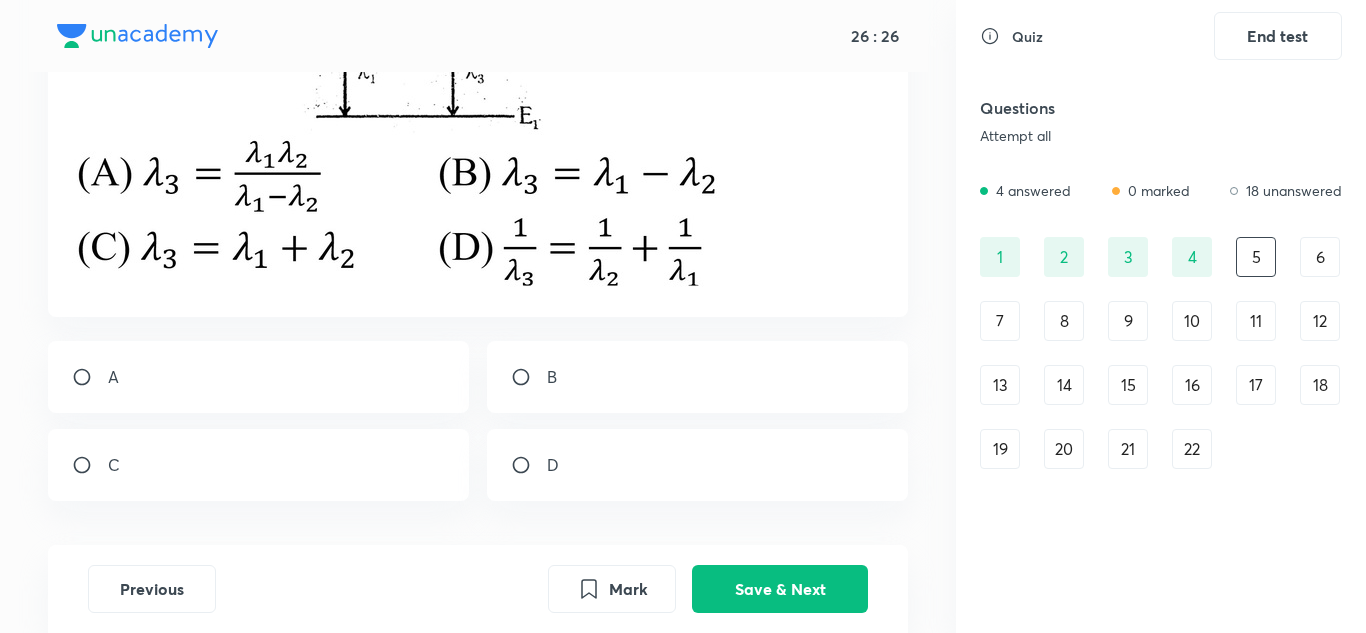 scroll, scrollTop: 367, scrollLeft: 0, axis: vertical 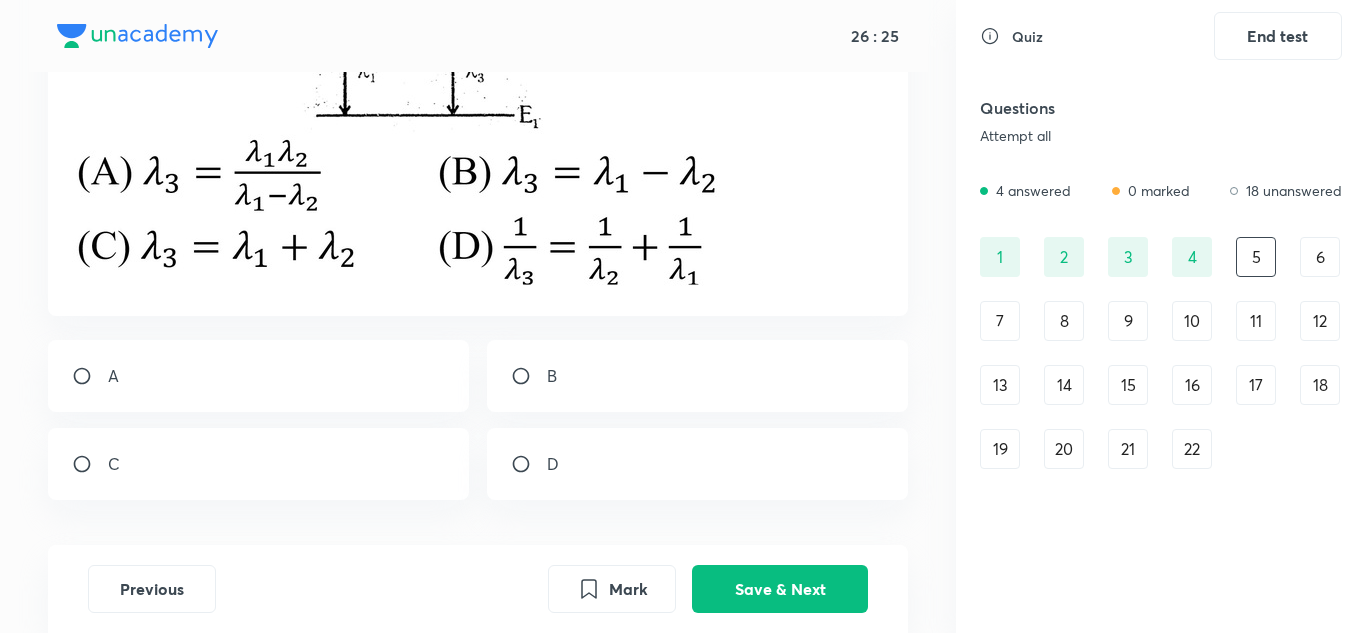 click at bounding box center [529, 464] 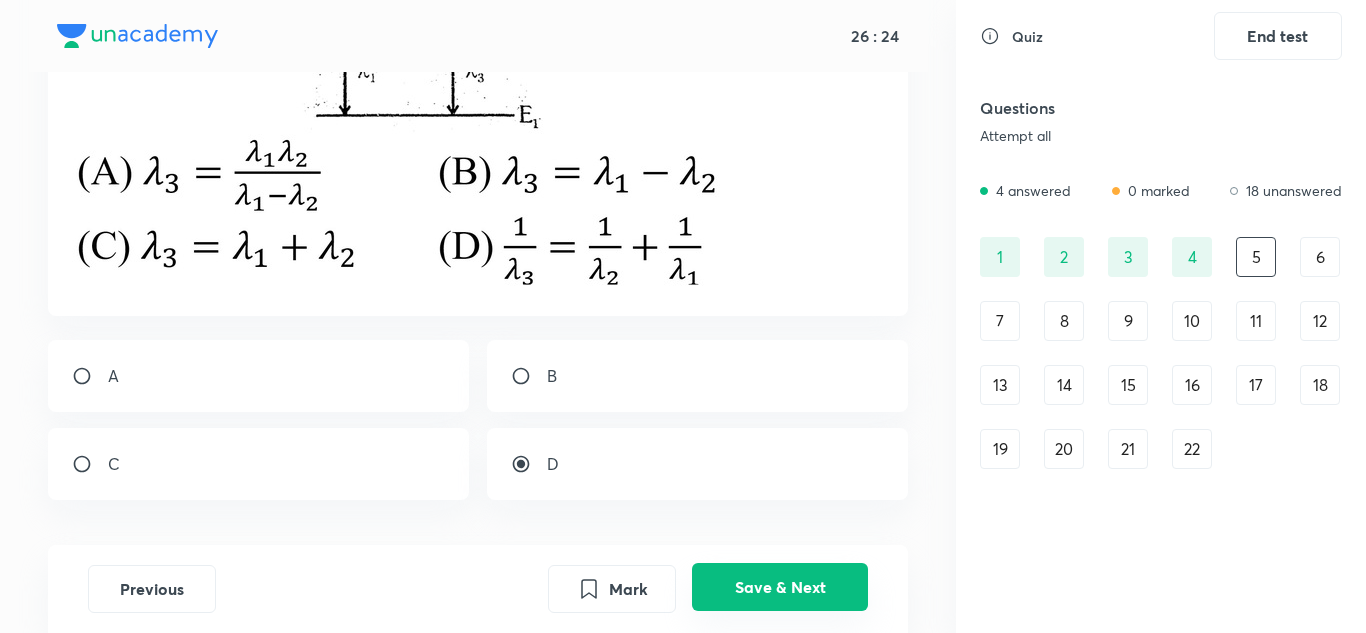 click on "Save & Next" at bounding box center [780, 587] 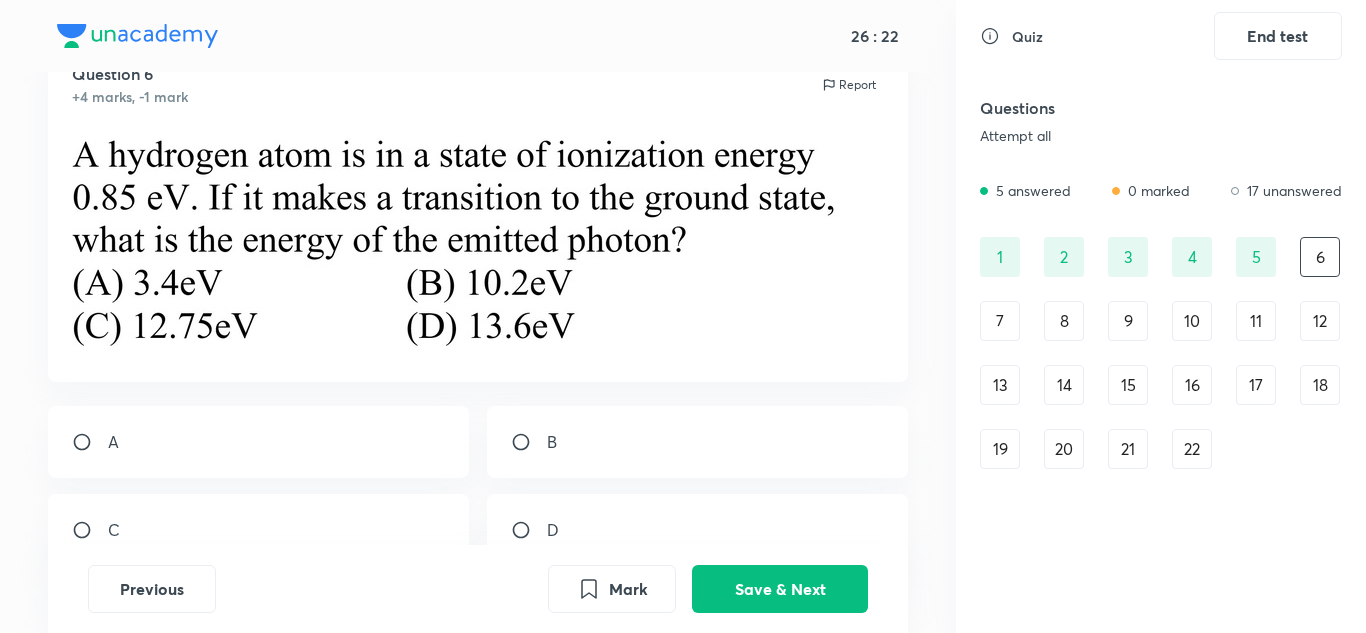 scroll, scrollTop: 80, scrollLeft: 0, axis: vertical 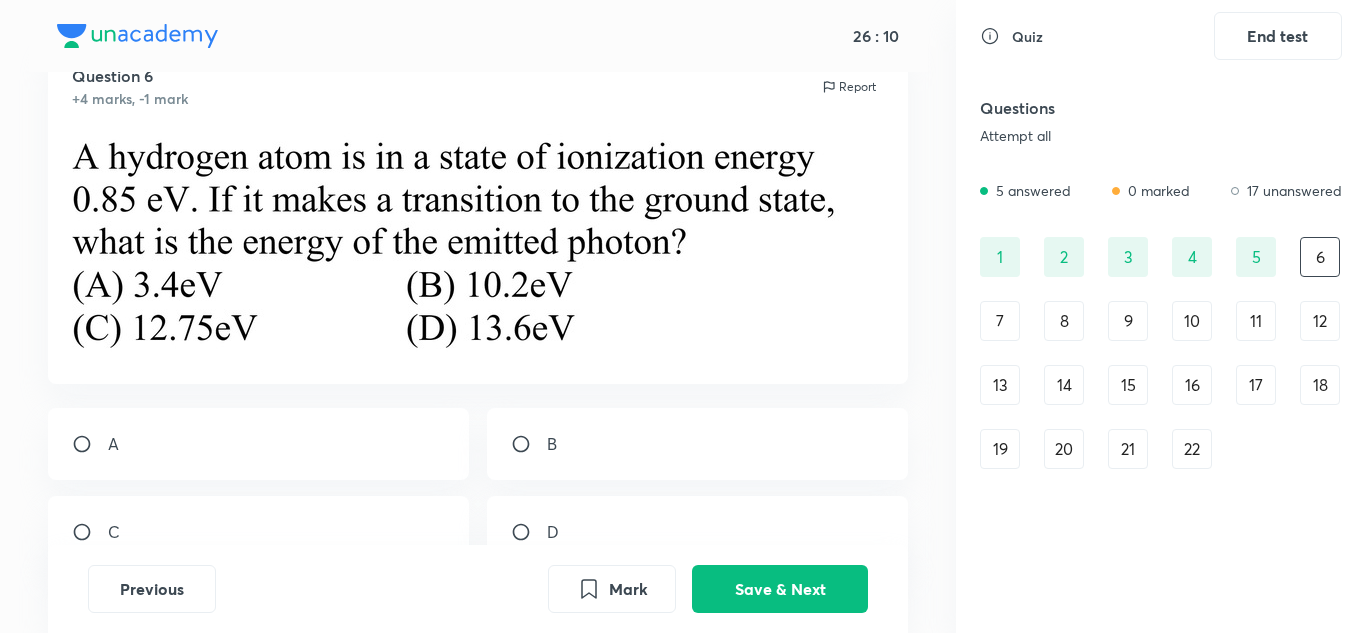 click on "C" at bounding box center [114, 532] 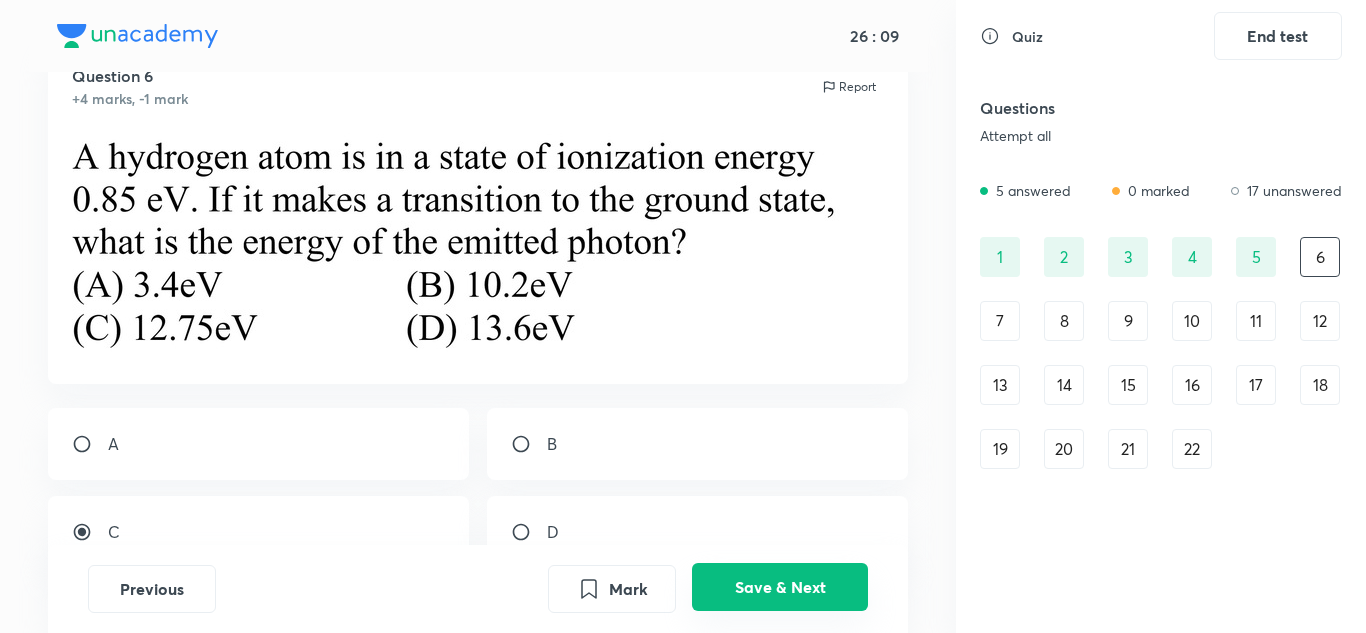click on "Save & Next" at bounding box center (780, 587) 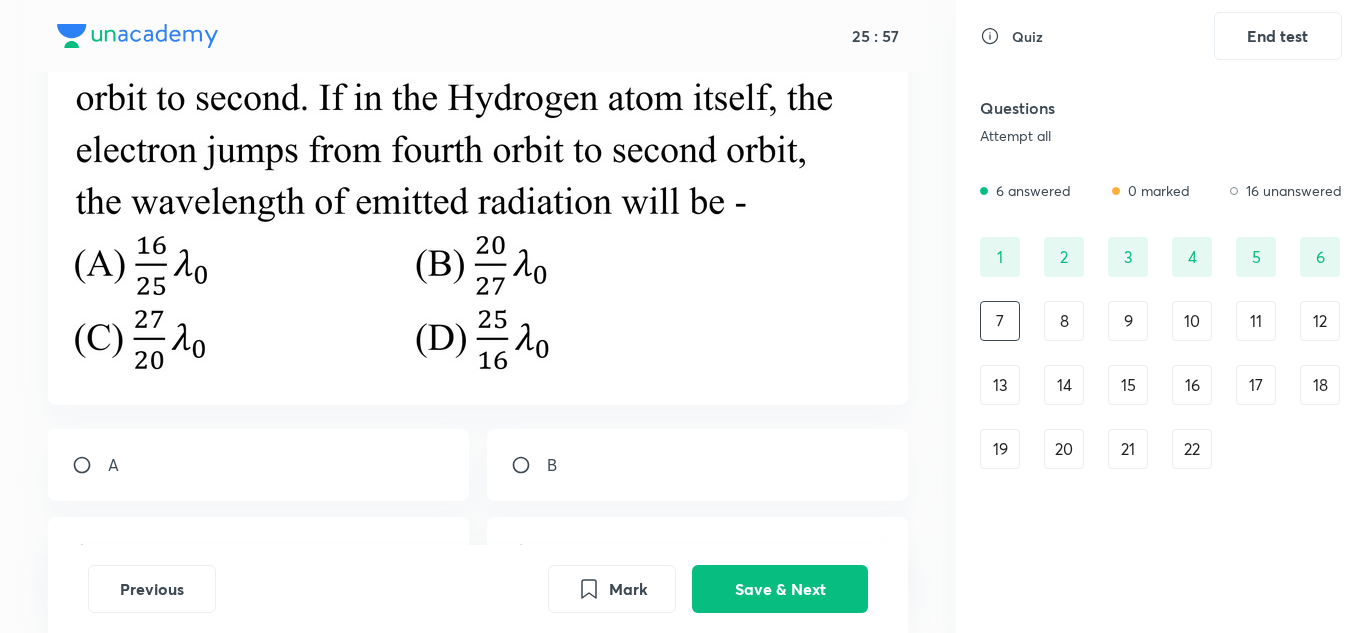 scroll, scrollTop: 251, scrollLeft: 0, axis: vertical 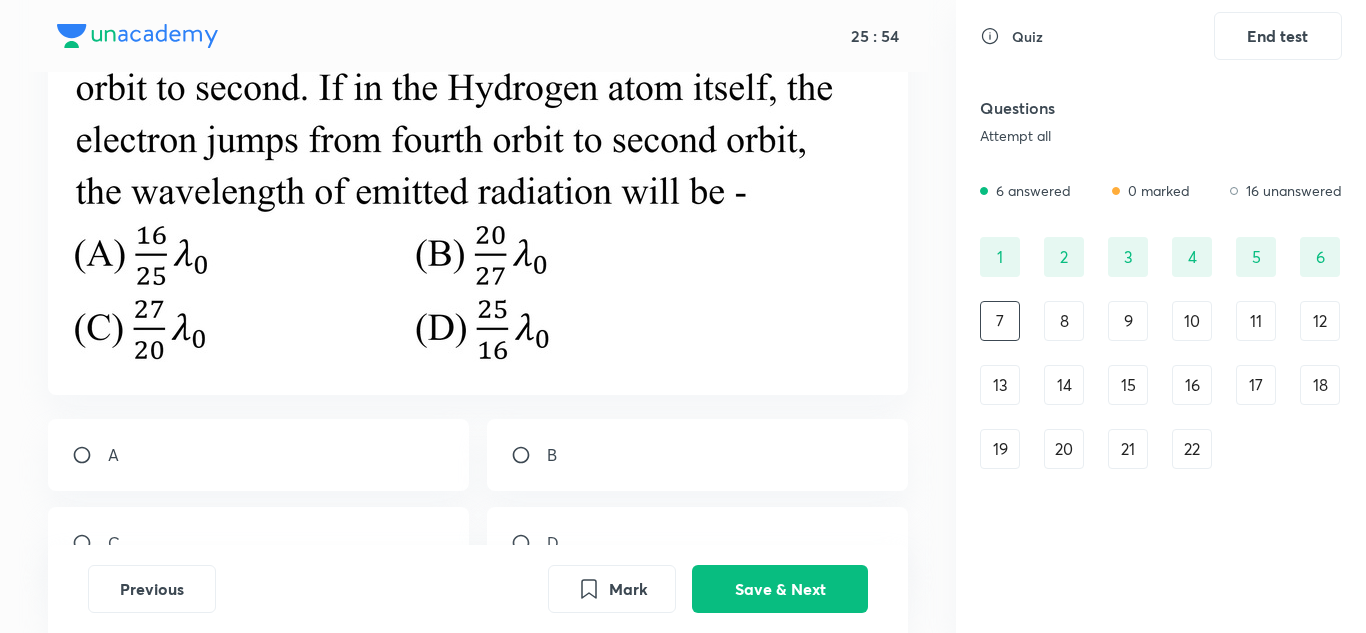 click at bounding box center [529, 455] 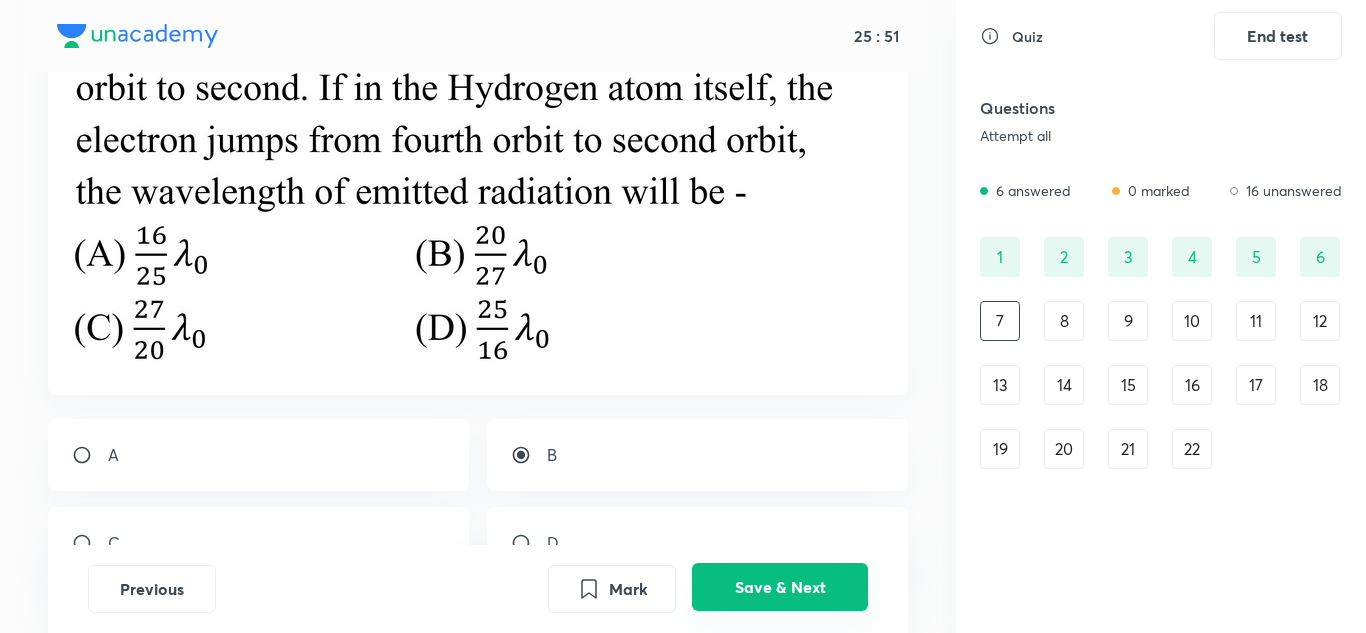click on "Save & Next" at bounding box center (780, 587) 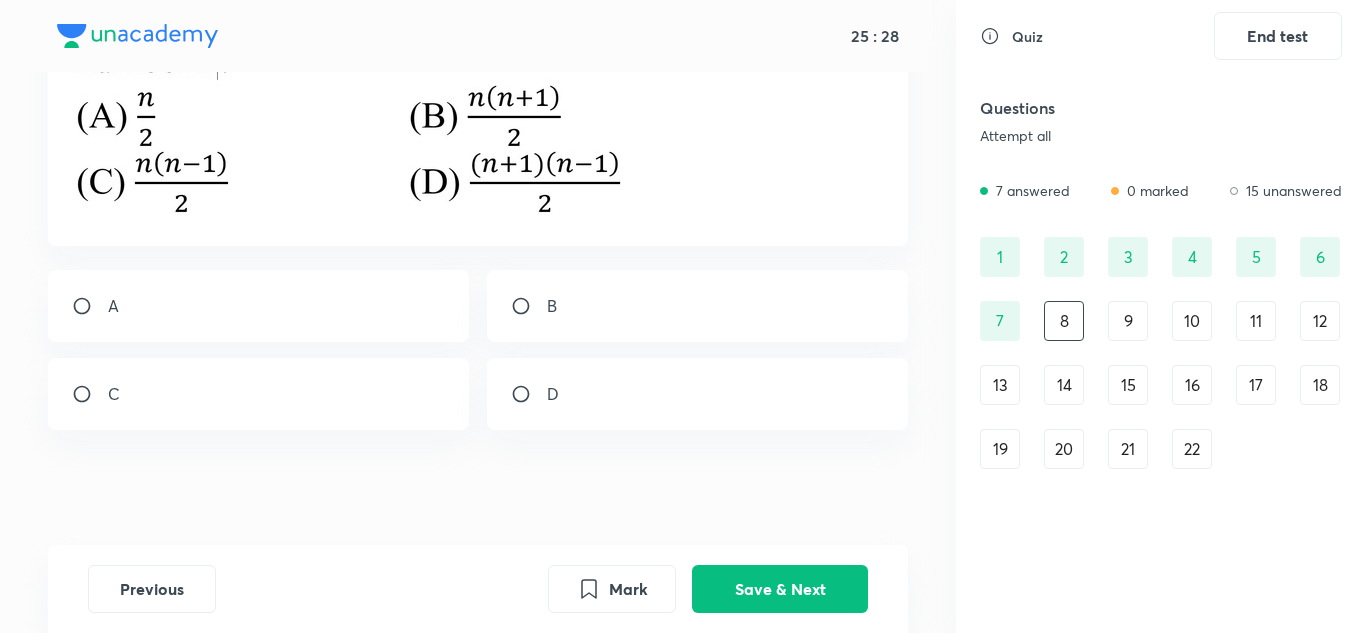 scroll, scrollTop: 307, scrollLeft: 0, axis: vertical 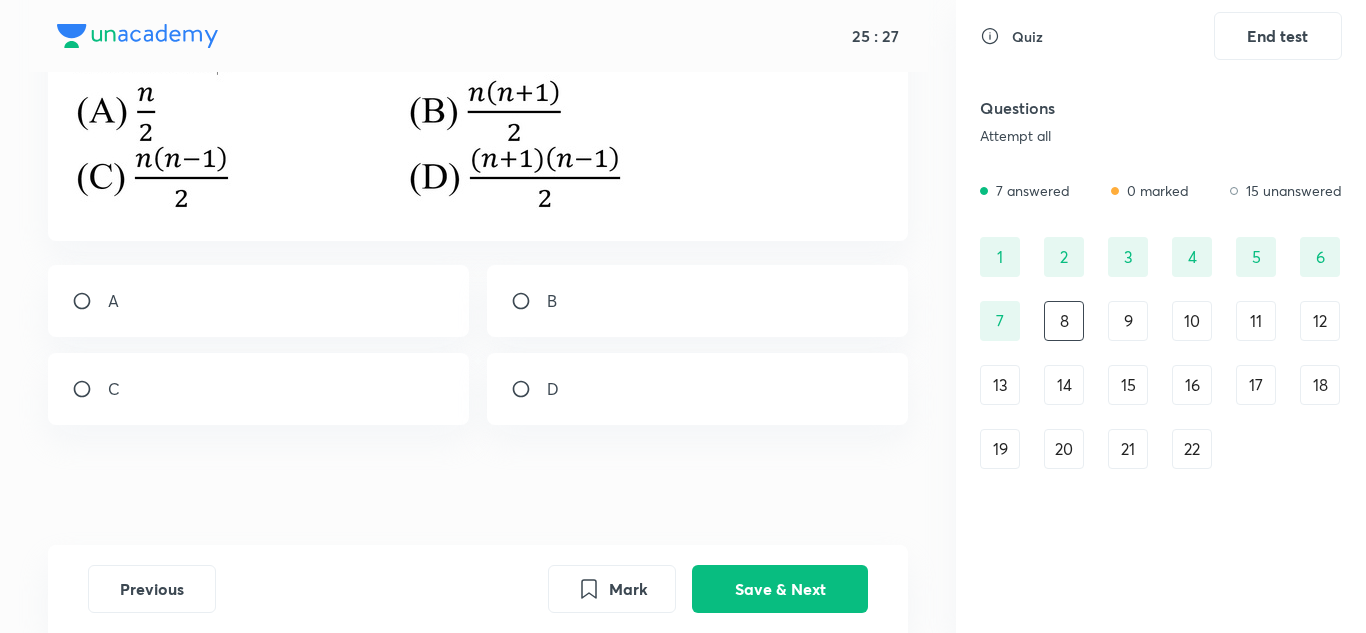 click at bounding box center (90, 389) 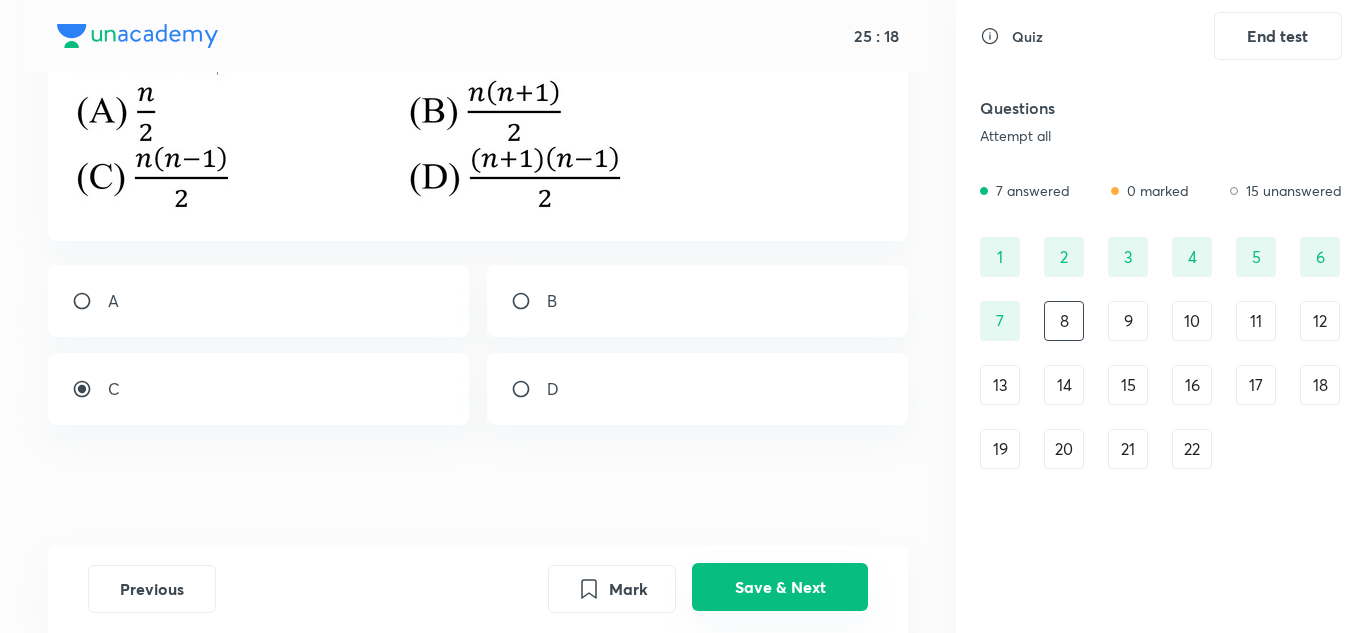 click on "Save & Next" at bounding box center (780, 587) 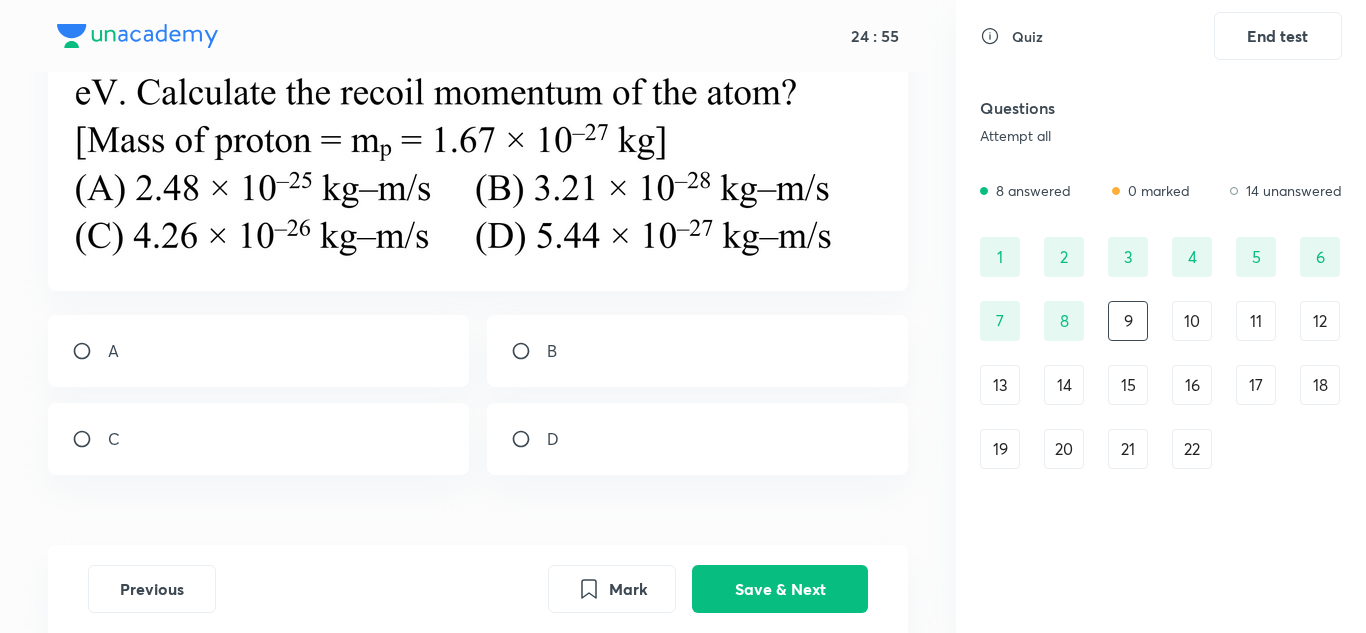 scroll, scrollTop: 203, scrollLeft: 0, axis: vertical 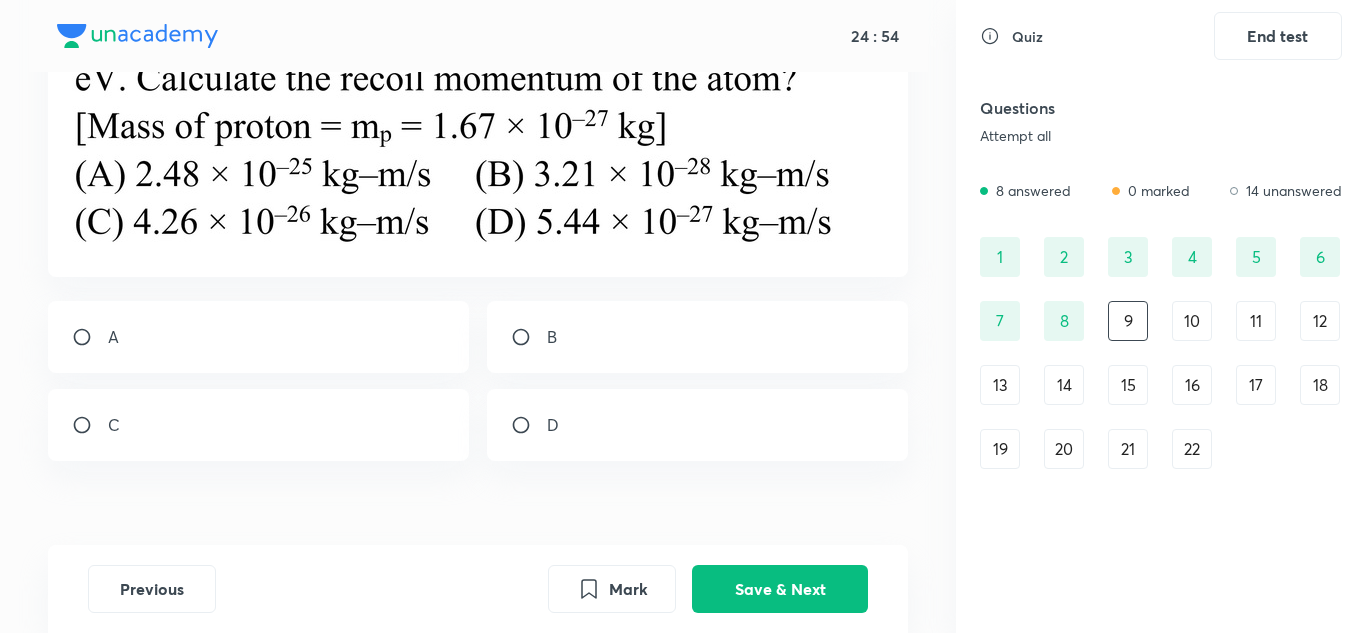 click at bounding box center (529, 425) 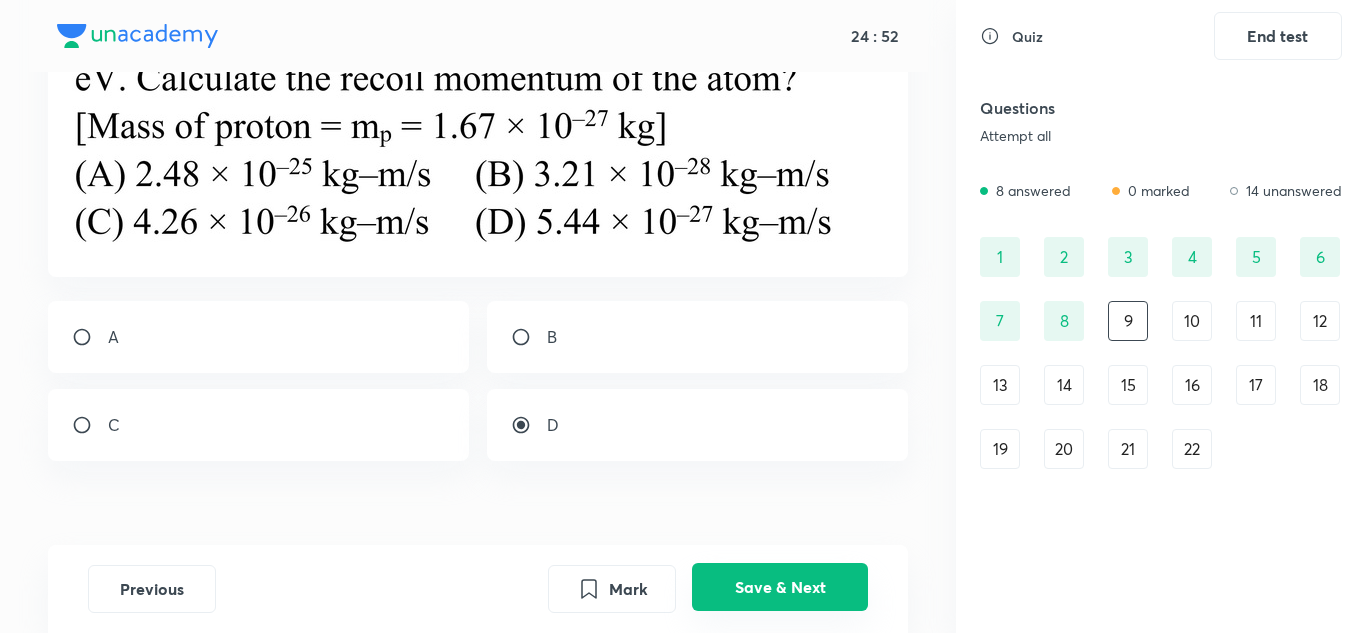 click on "Save & Next" at bounding box center (780, 587) 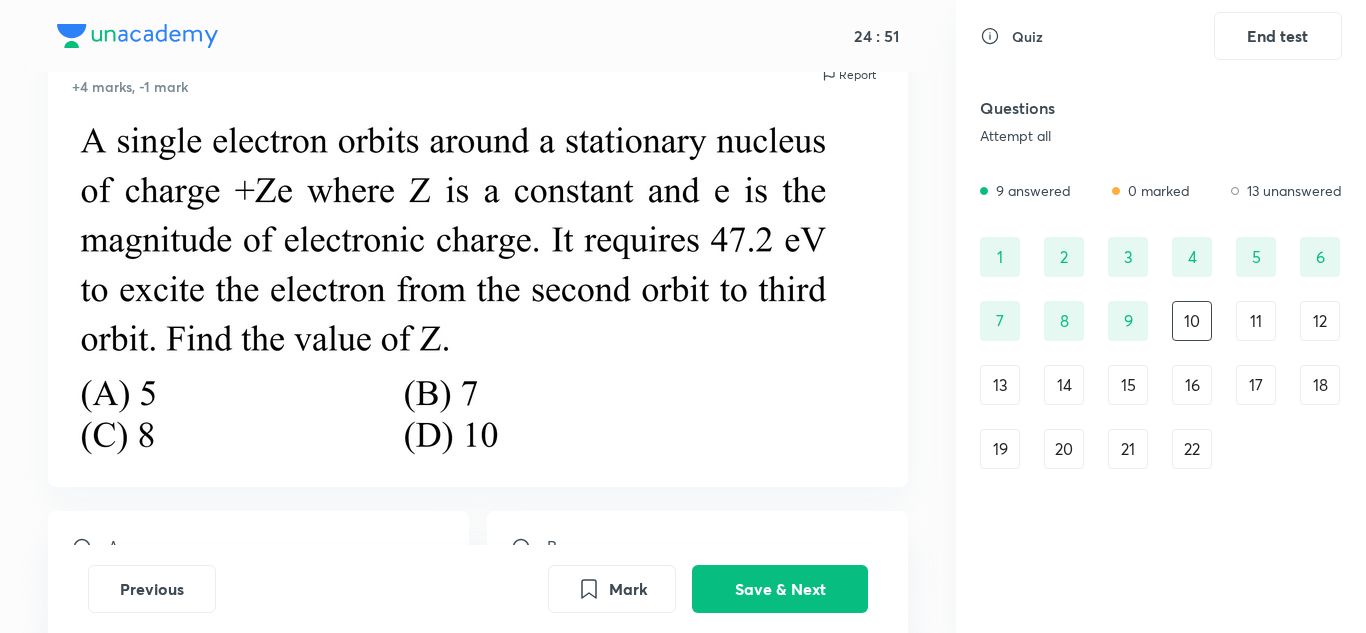 scroll, scrollTop: 91, scrollLeft: 0, axis: vertical 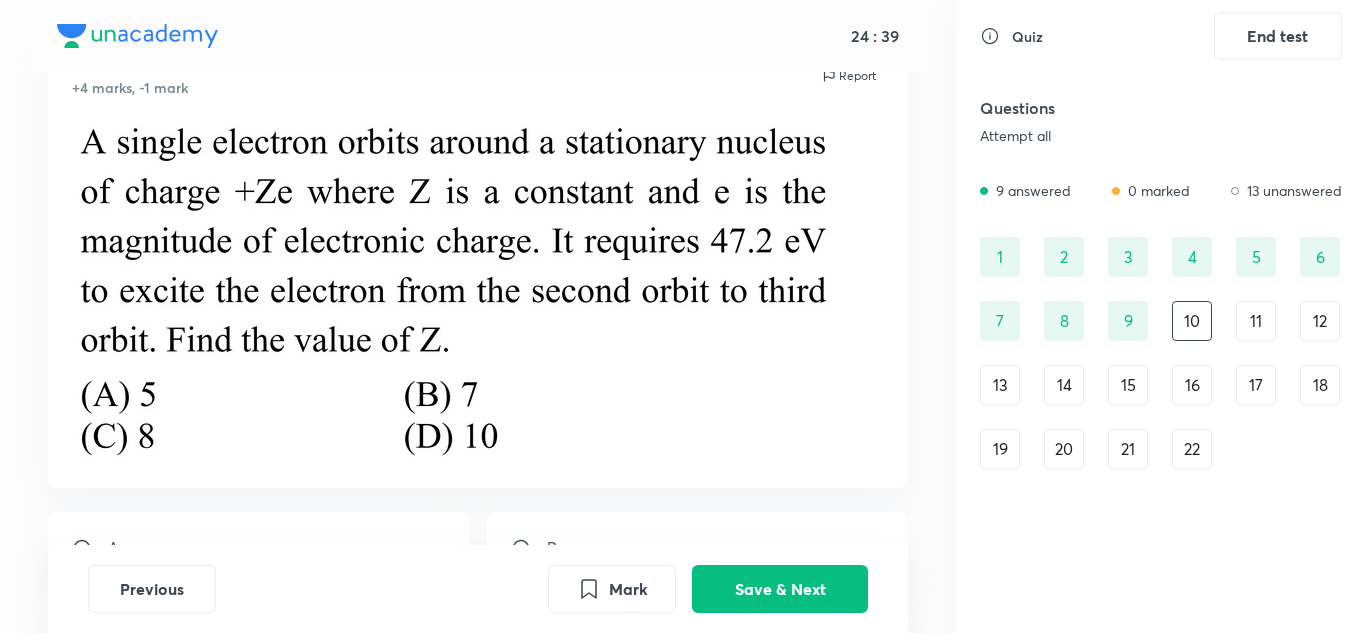 click on "A" at bounding box center (259, 548) 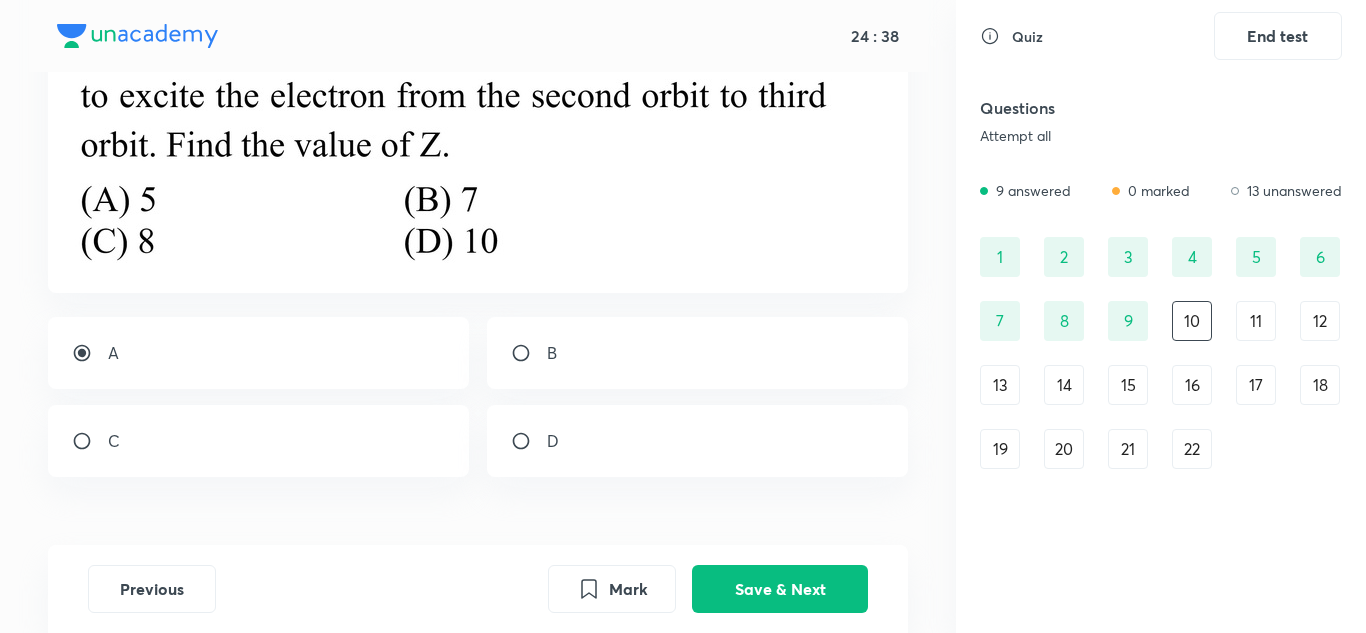 scroll, scrollTop: 288, scrollLeft: 0, axis: vertical 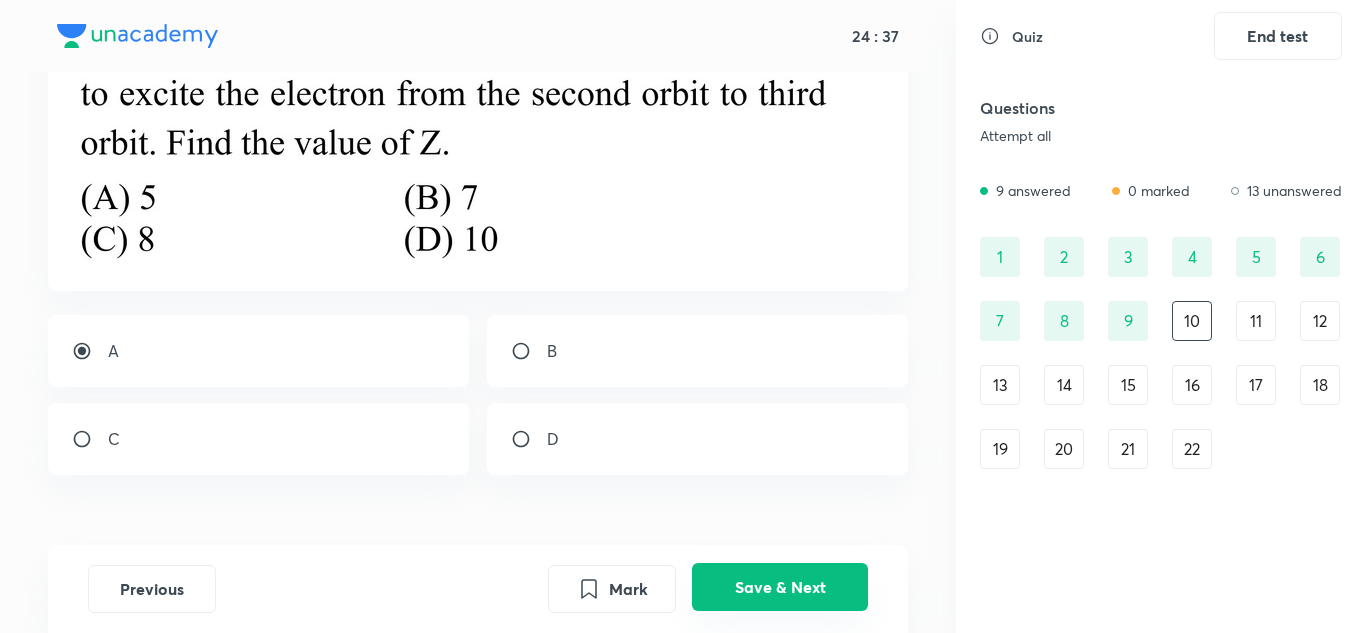 click on "Save & Next" at bounding box center [780, 587] 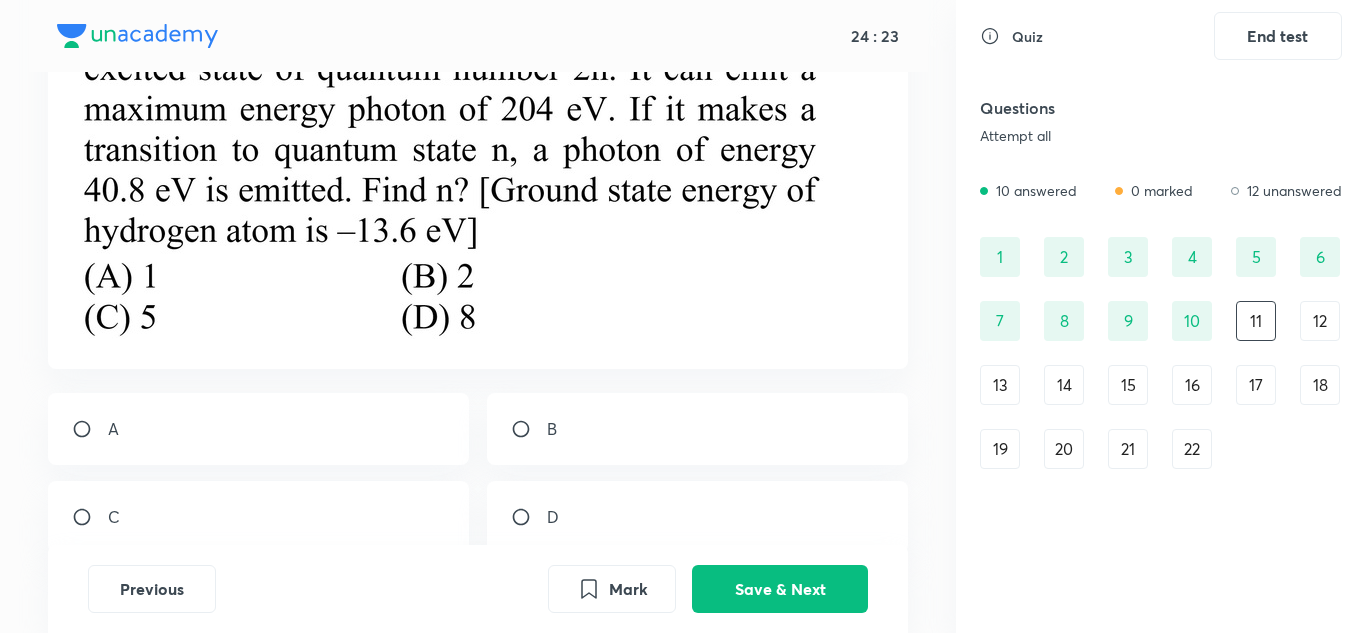 scroll, scrollTop: 223, scrollLeft: 0, axis: vertical 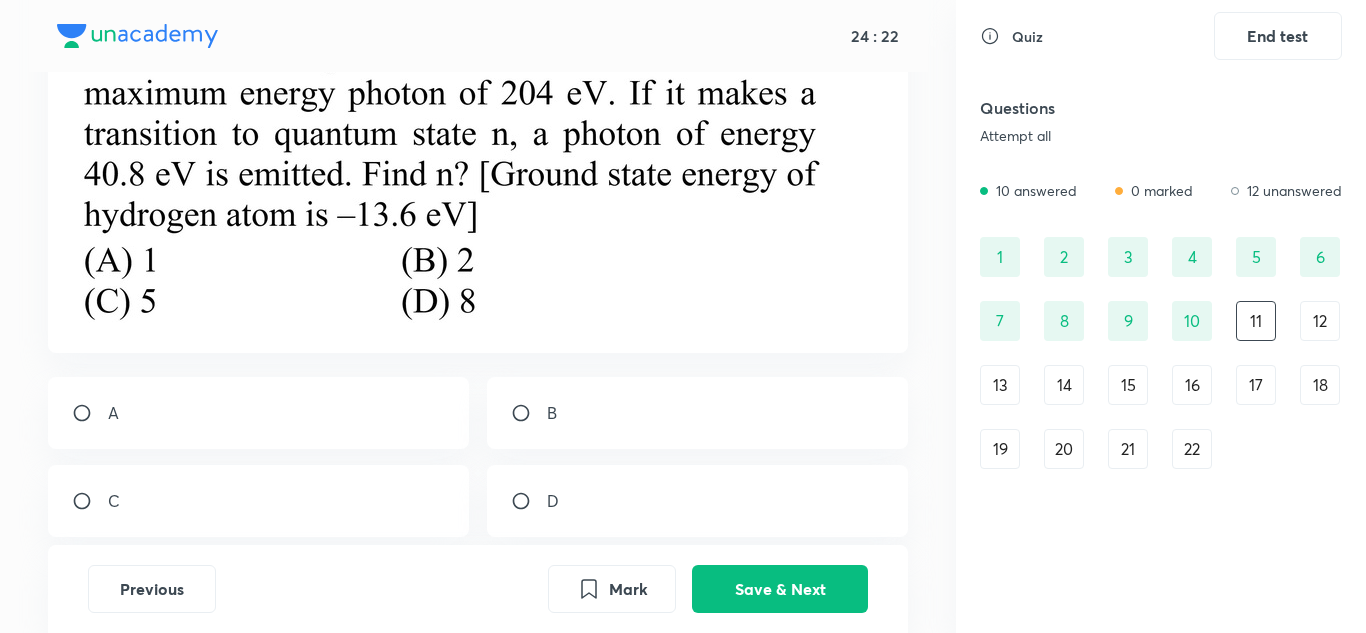 click at bounding box center [529, 413] 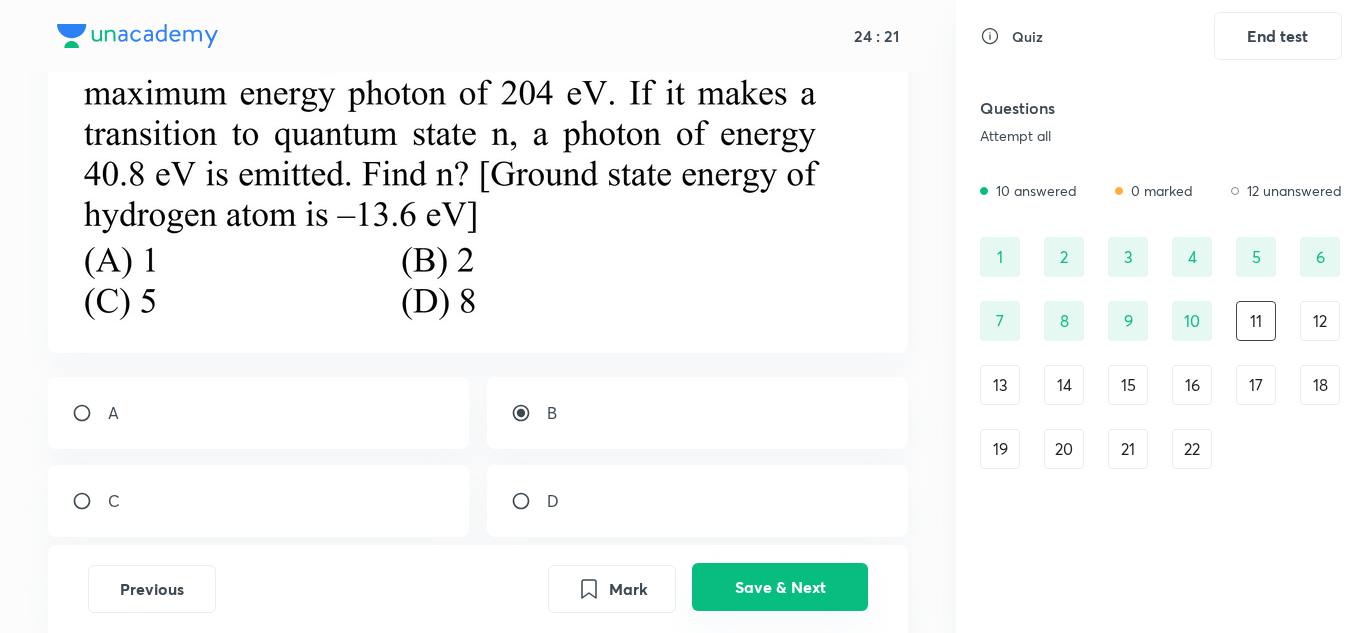 click on "Save & Next" at bounding box center [780, 587] 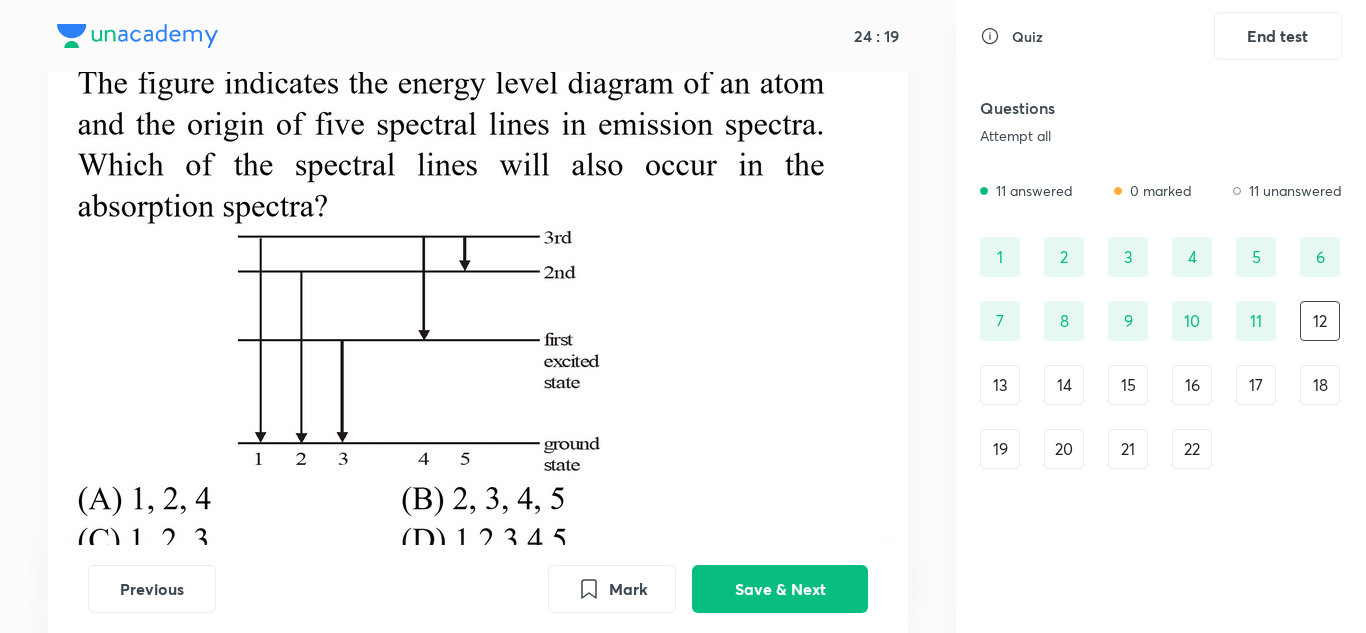 scroll, scrollTop: 142, scrollLeft: 0, axis: vertical 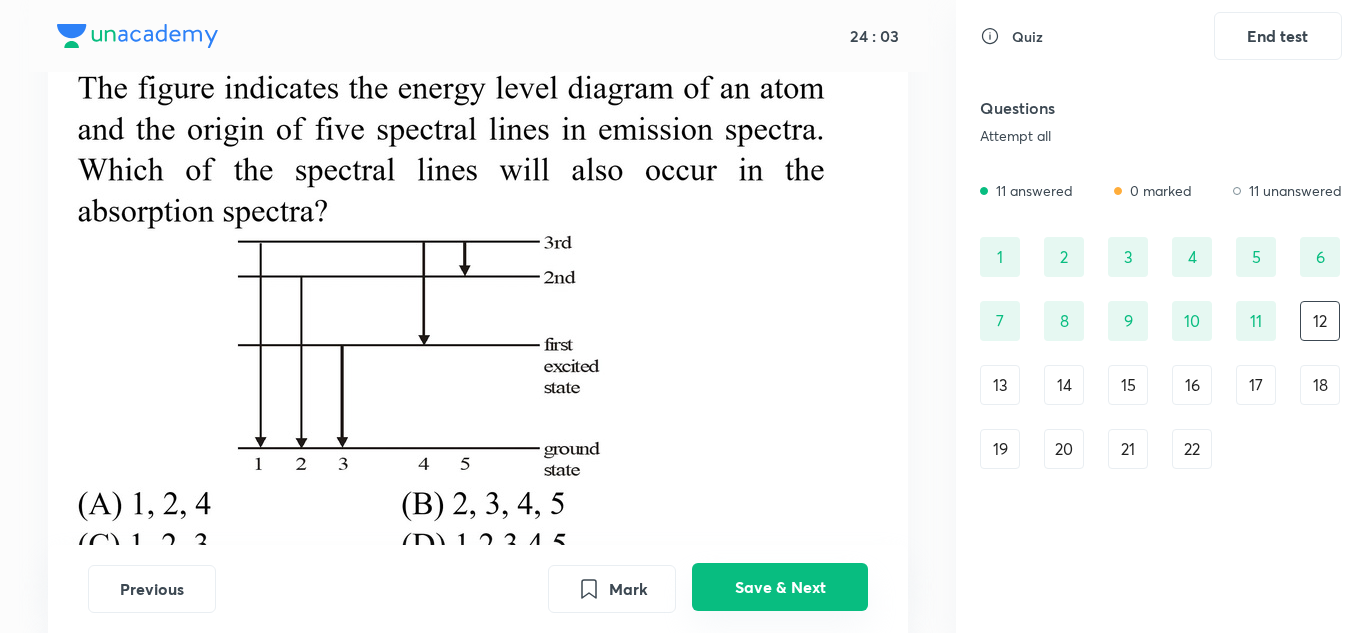 click on "Save & Next" at bounding box center (780, 587) 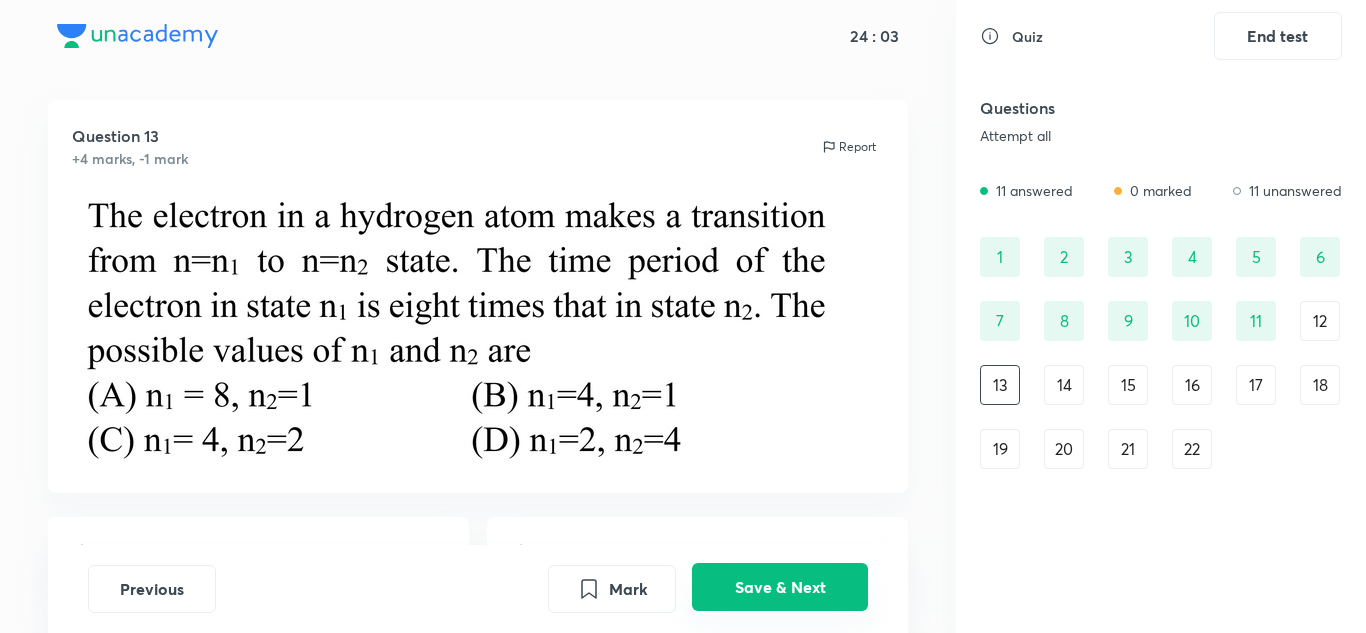 scroll, scrollTop: 142, scrollLeft: 0, axis: vertical 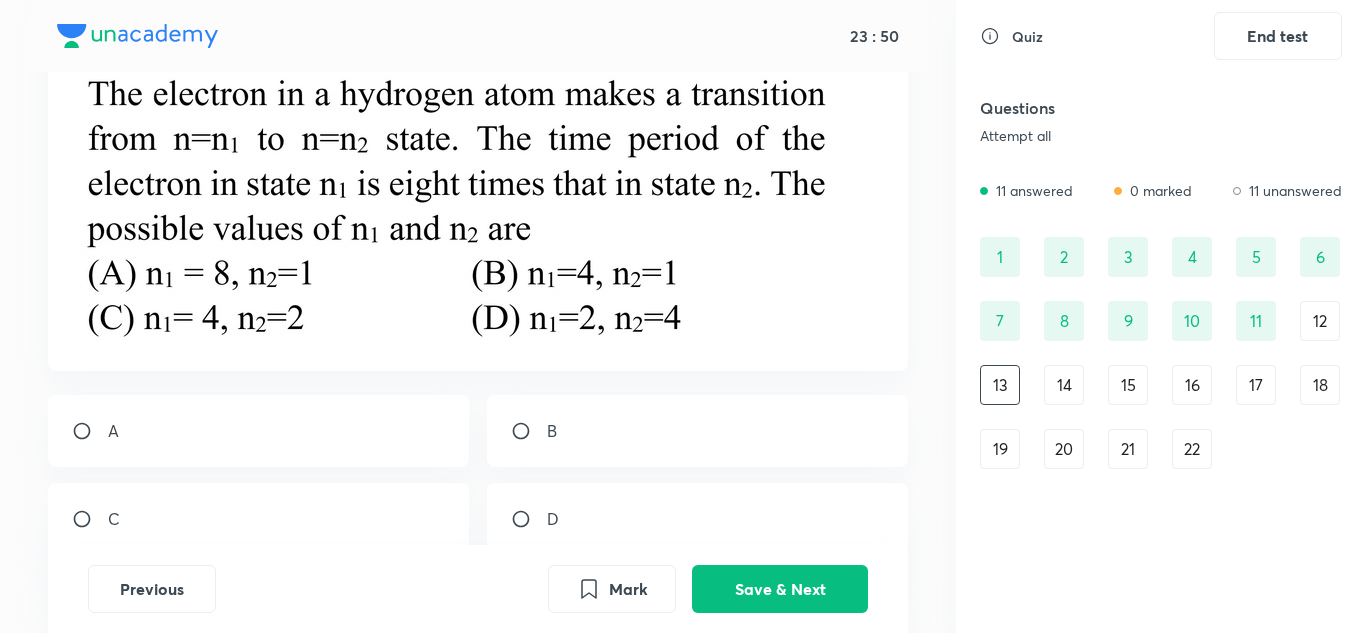 click on "C" at bounding box center [259, 519] 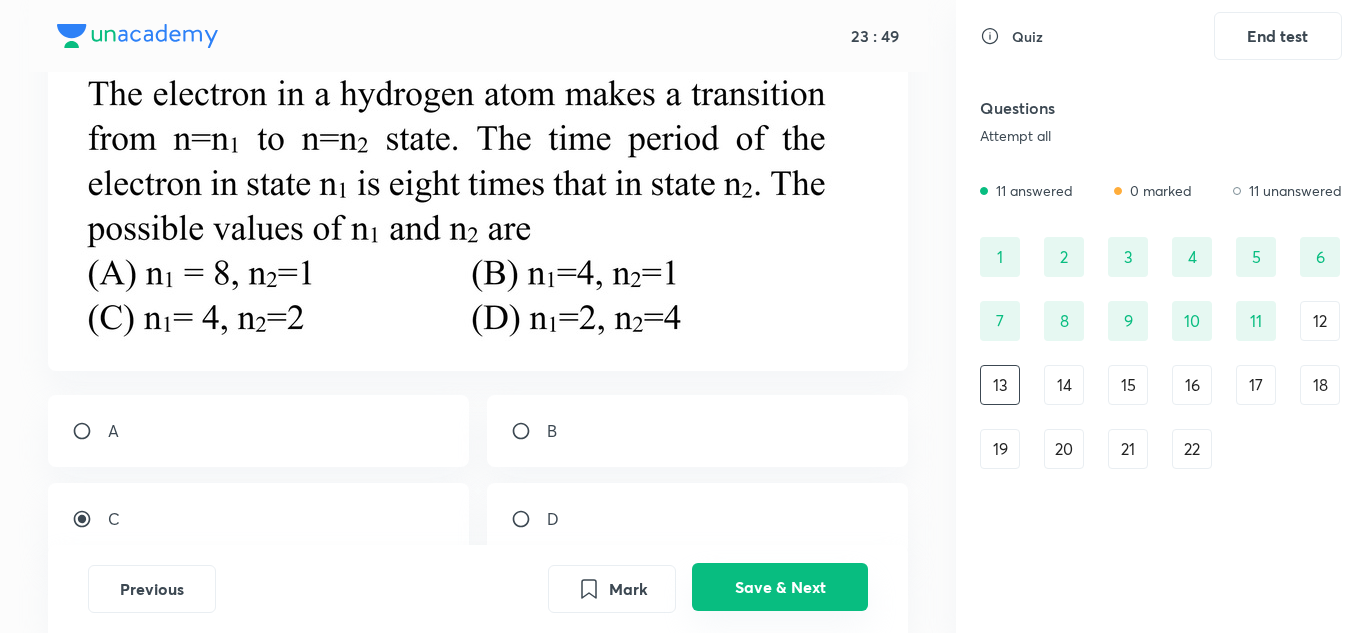 click on "Save & Next" at bounding box center [780, 587] 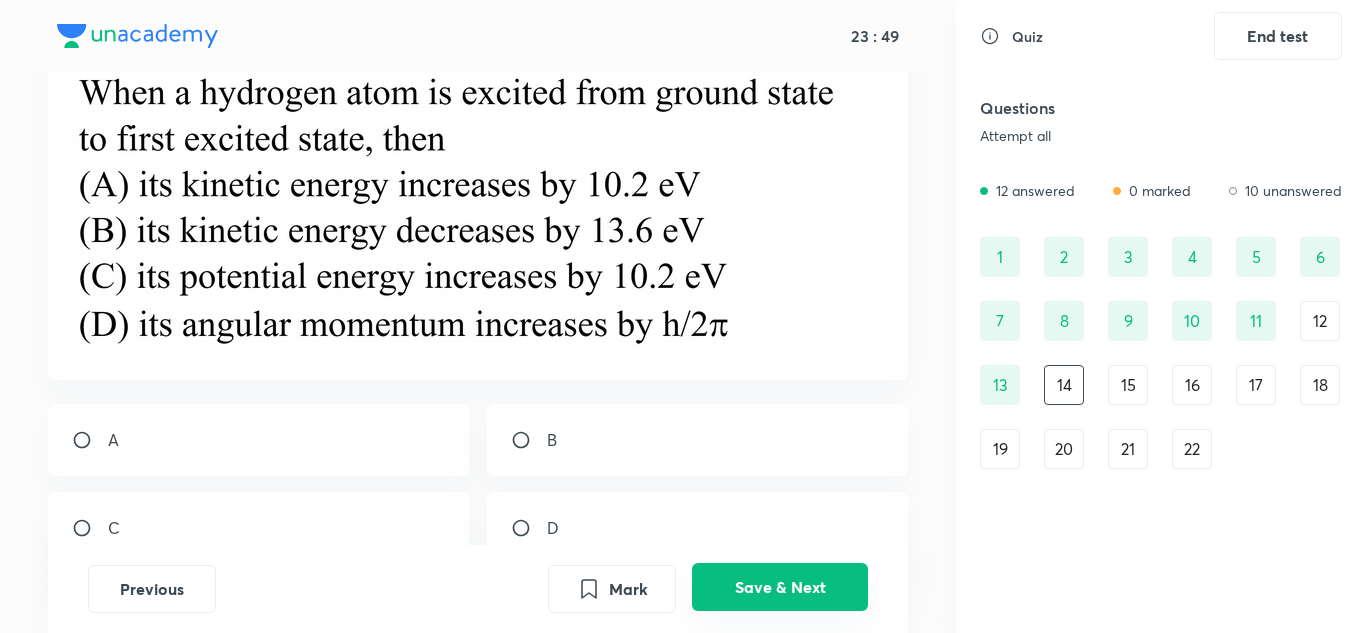 scroll, scrollTop: 142, scrollLeft: 0, axis: vertical 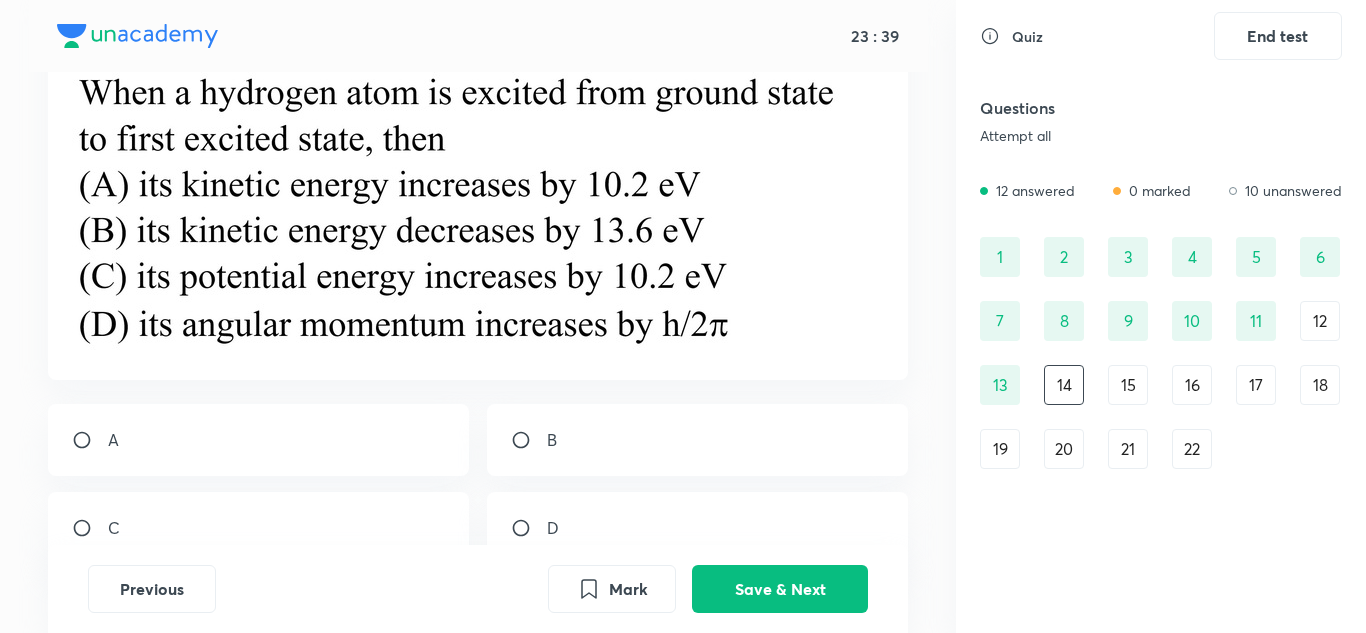 click at bounding box center [529, 528] 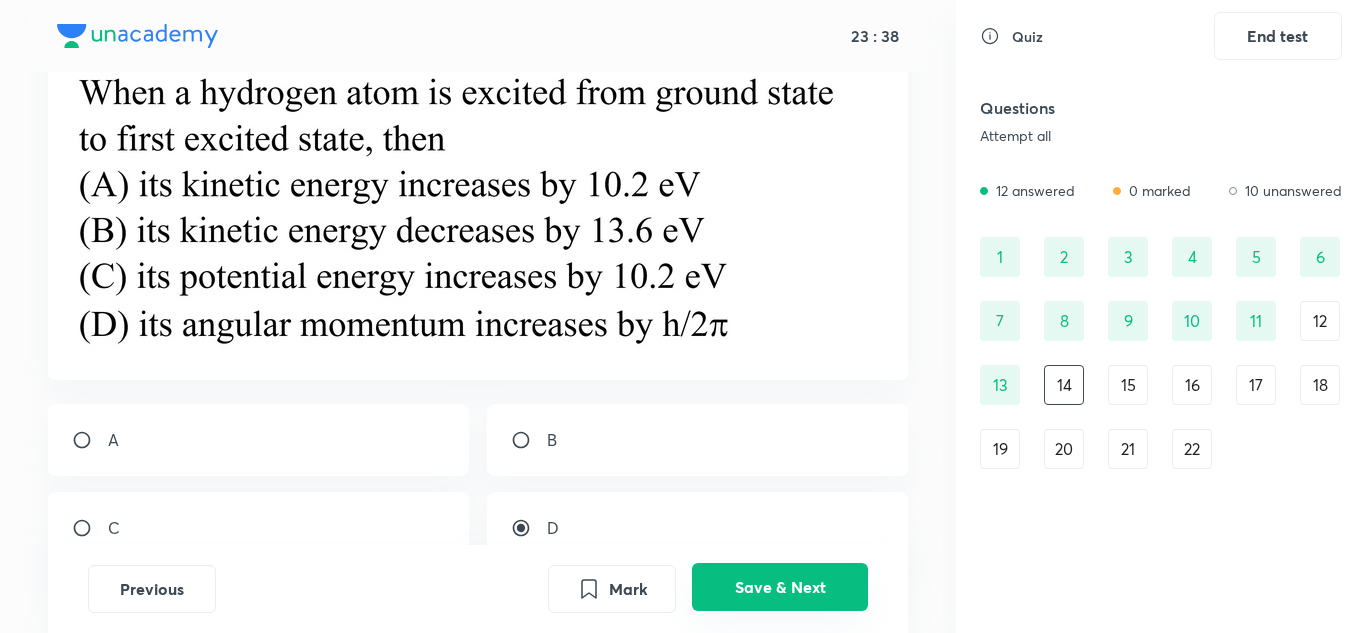 click on "Save & Next" at bounding box center [780, 587] 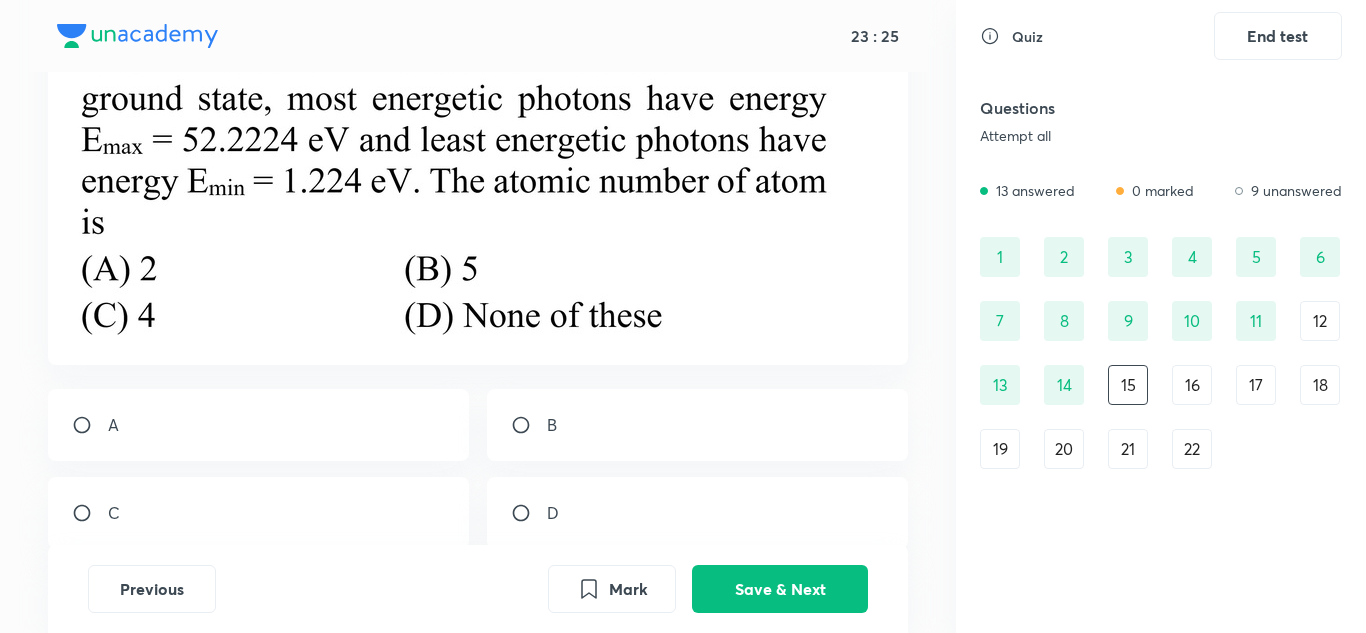 scroll, scrollTop: 288, scrollLeft: 0, axis: vertical 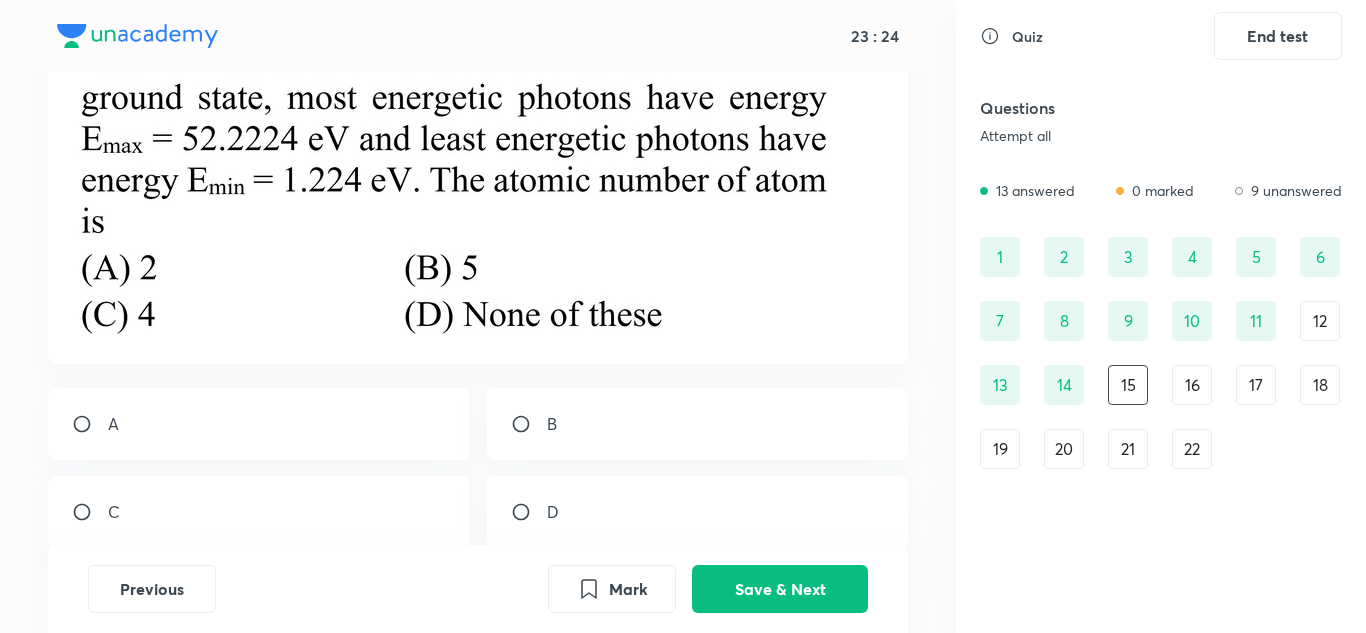 click on "A" at bounding box center [259, 424] 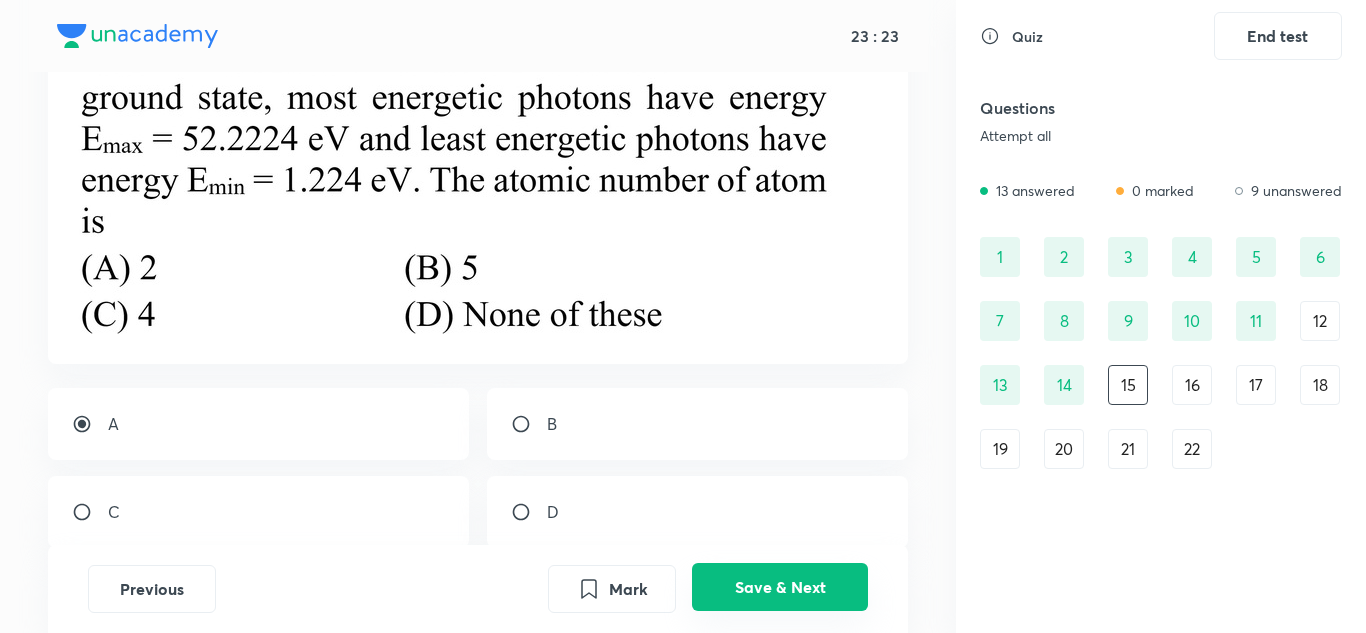 click on "Save & Next" at bounding box center (780, 587) 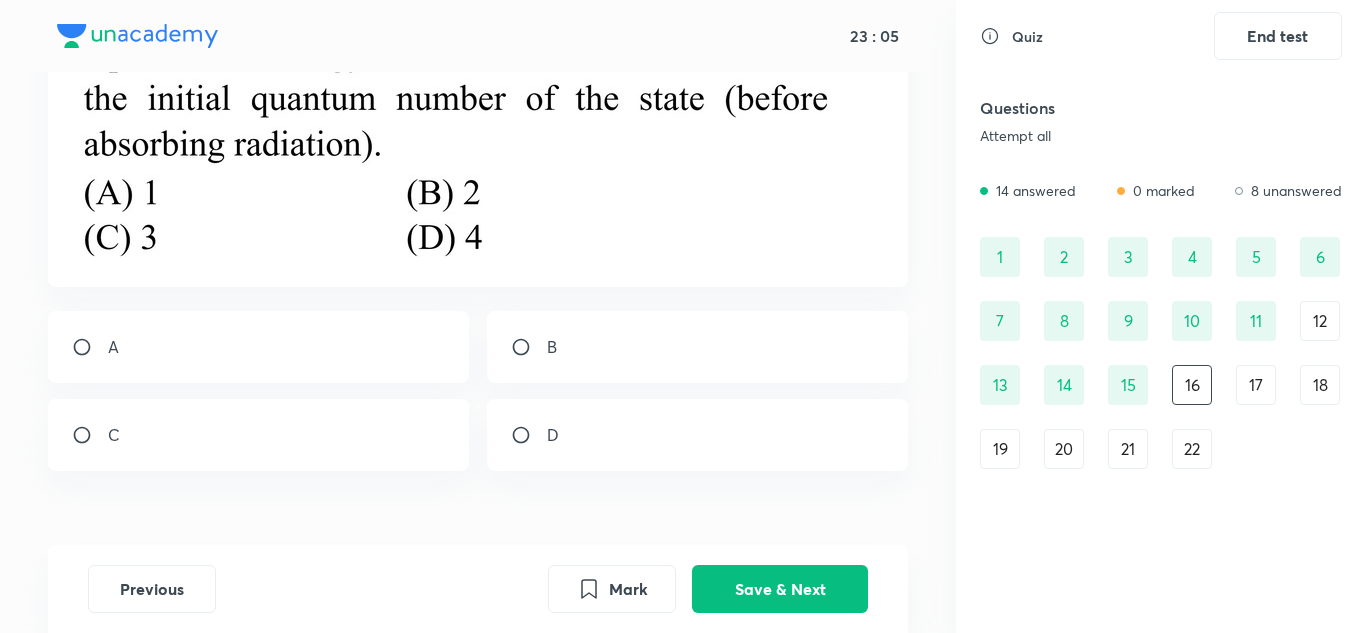 scroll, scrollTop: 360, scrollLeft: 0, axis: vertical 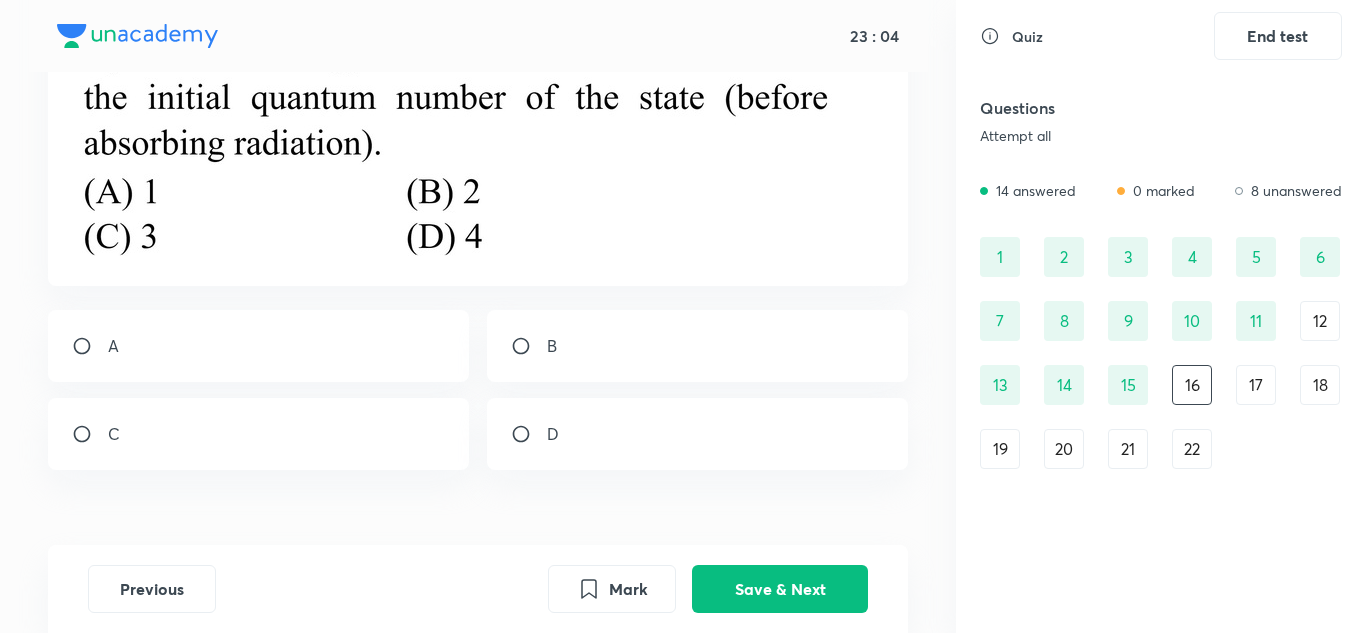 click on "A" at bounding box center [259, 346] 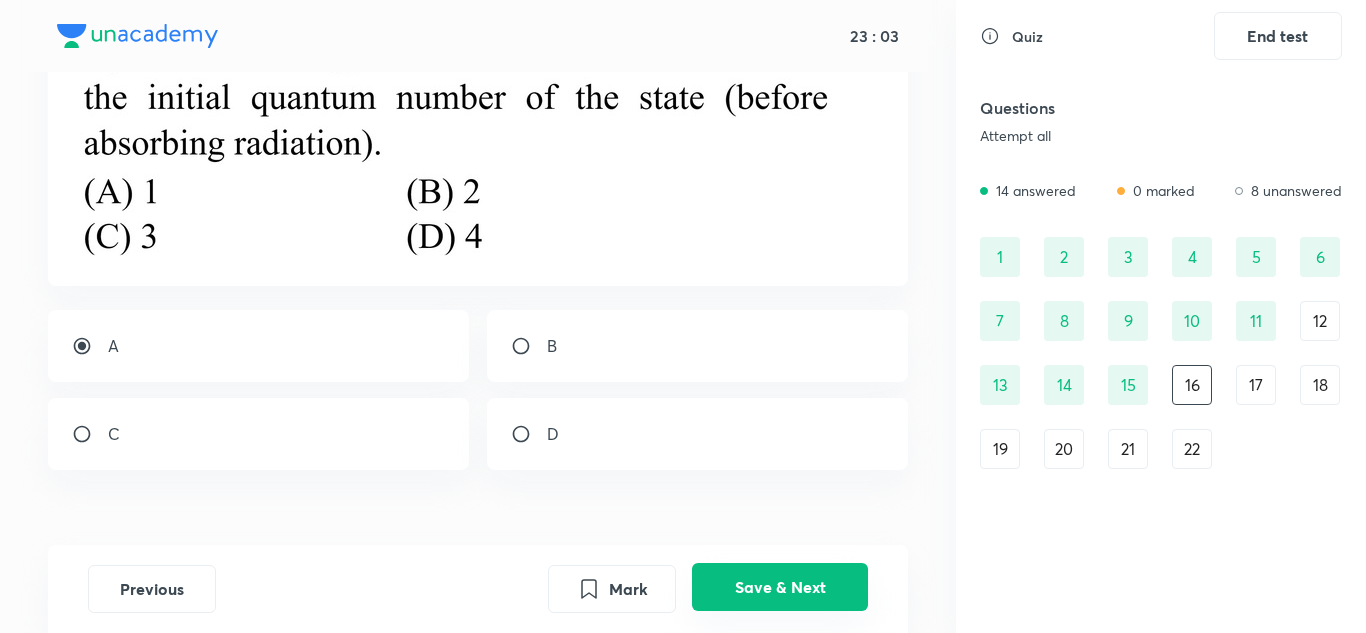 click on "Save & Next" at bounding box center [780, 587] 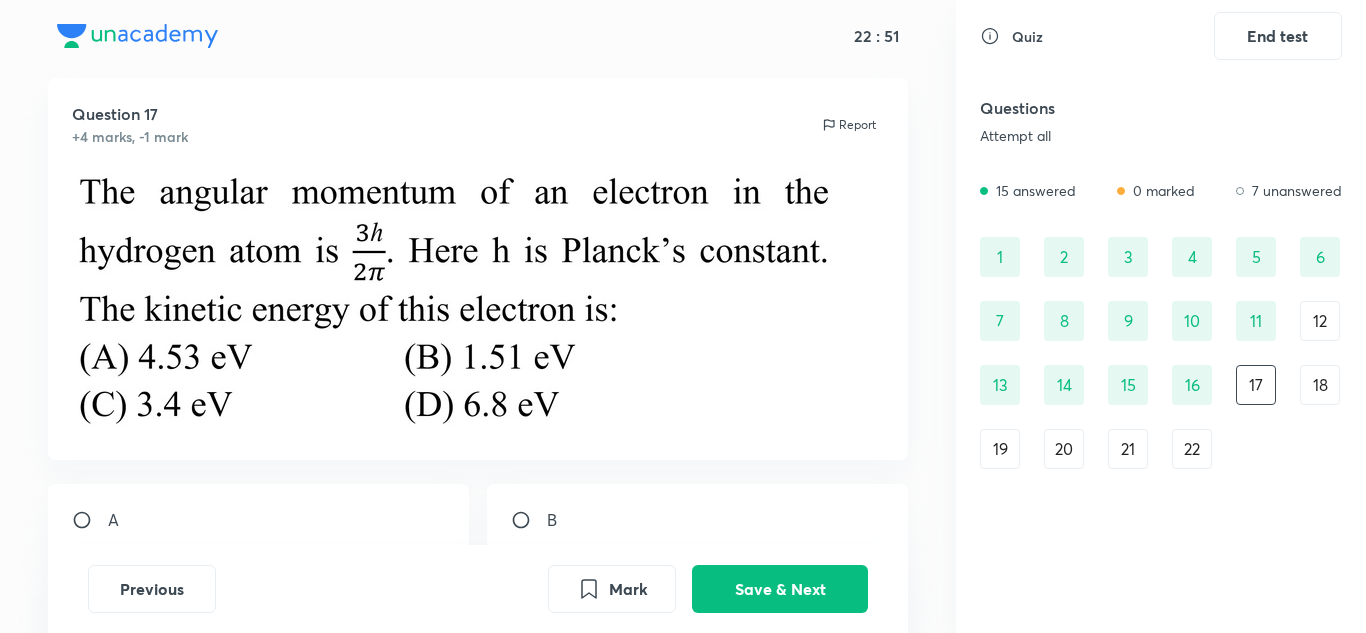 scroll, scrollTop: 196, scrollLeft: 0, axis: vertical 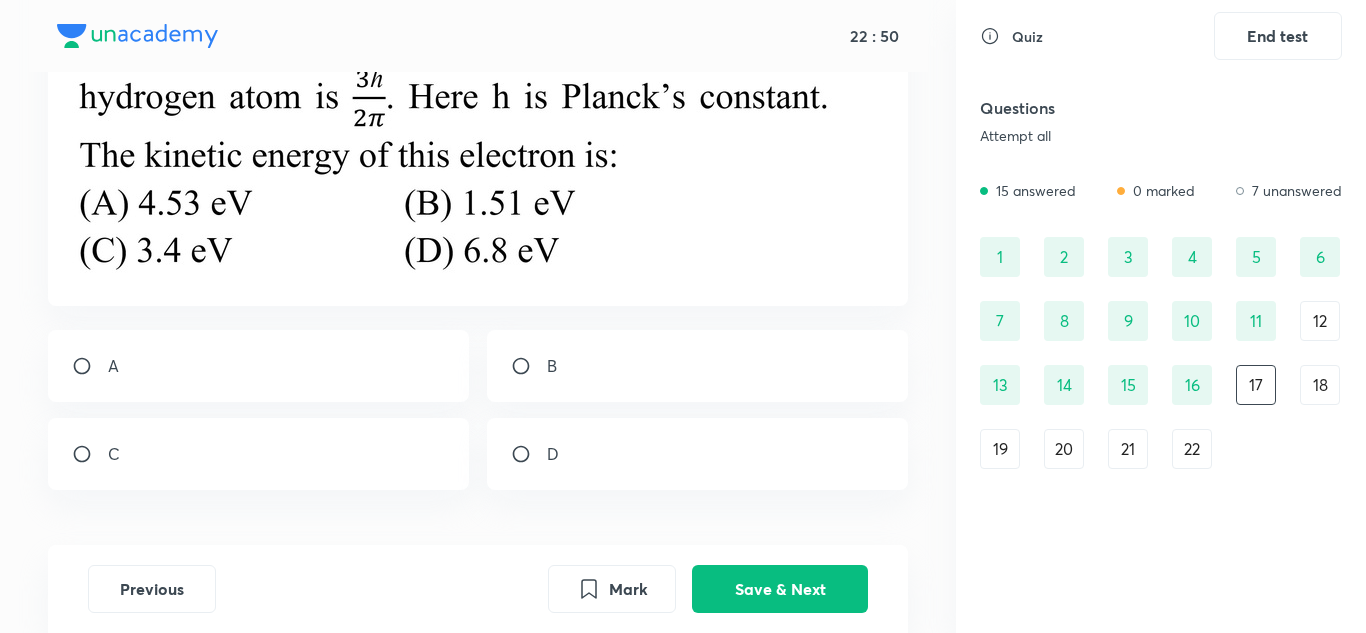 click on "B" at bounding box center (552, 366) 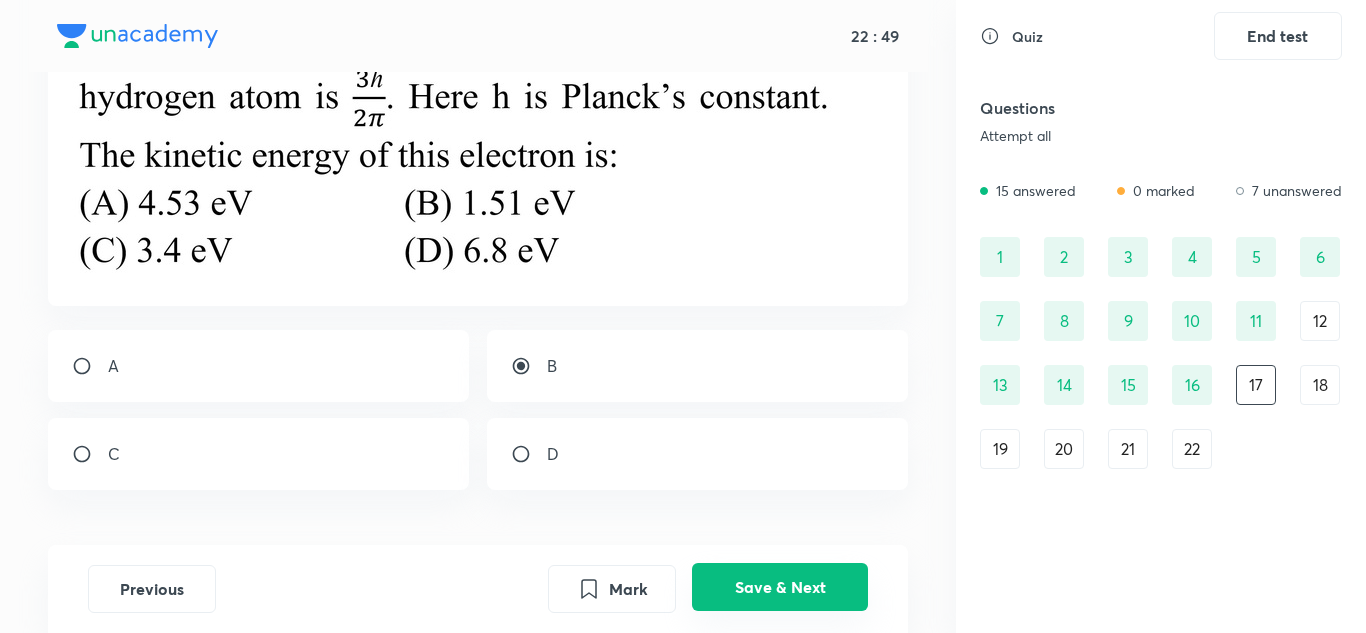 click on "Save & Next" at bounding box center (780, 587) 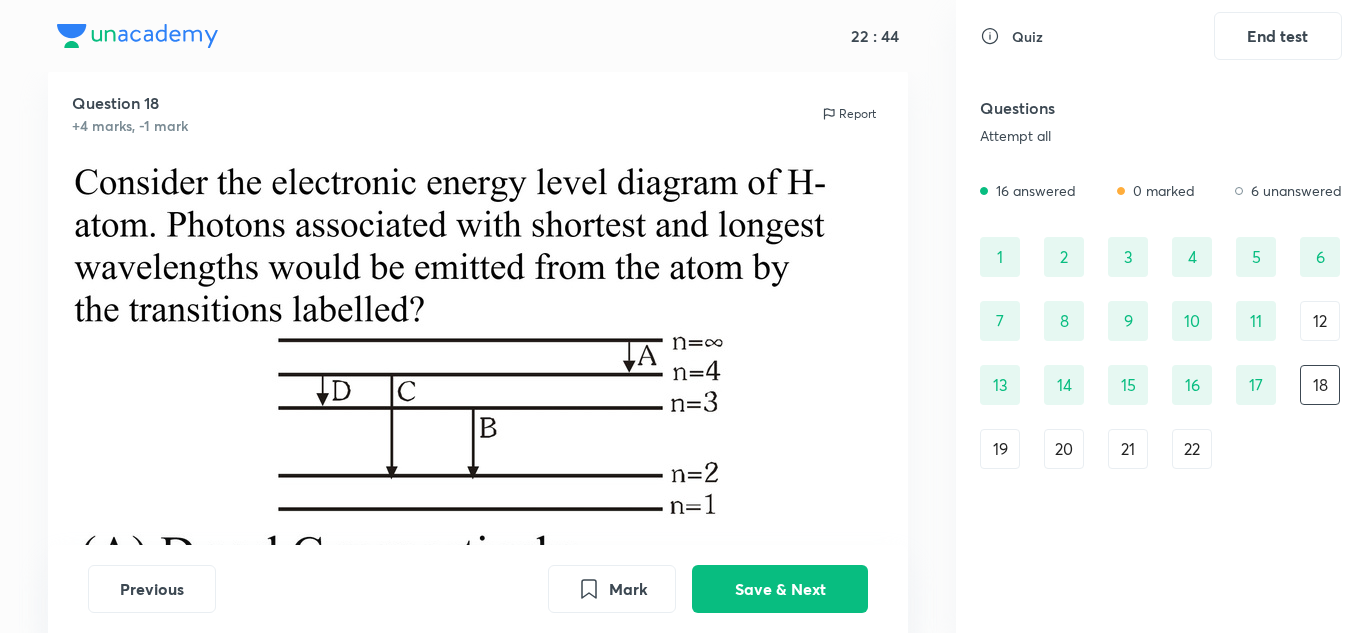 scroll, scrollTop: 0, scrollLeft: 0, axis: both 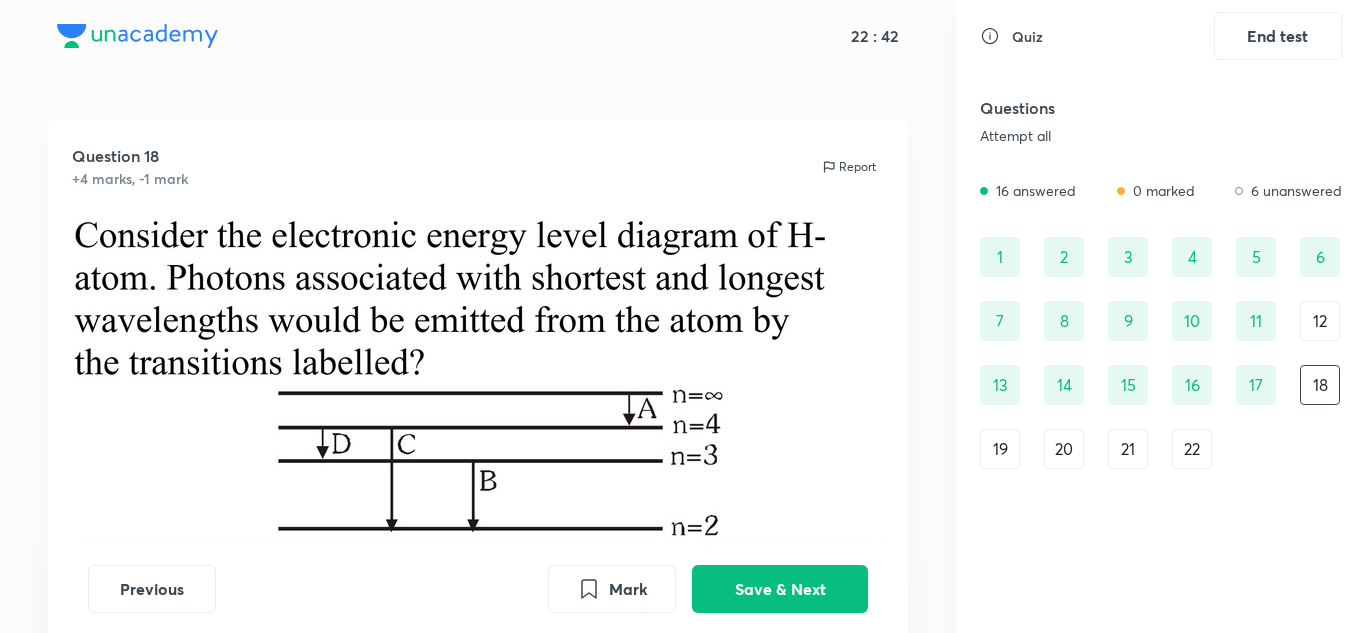 click on "Previous Mark Save & Next" at bounding box center [478, 589] 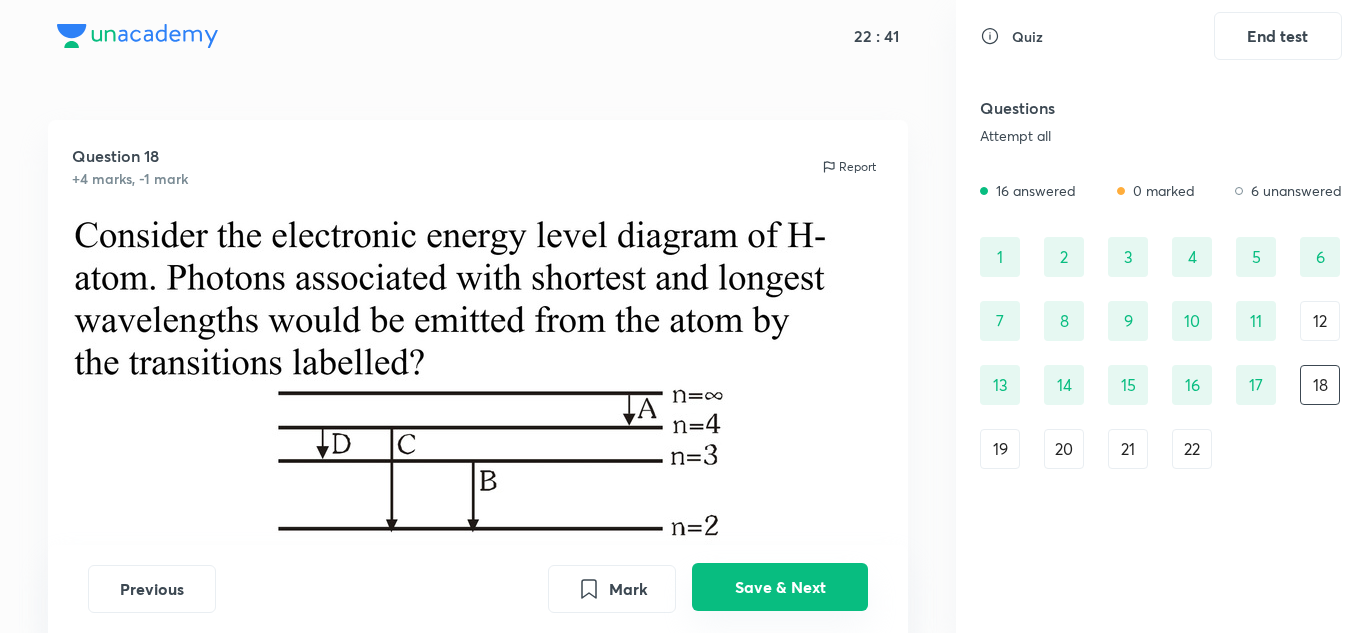 click on "Save & Next" at bounding box center (780, 587) 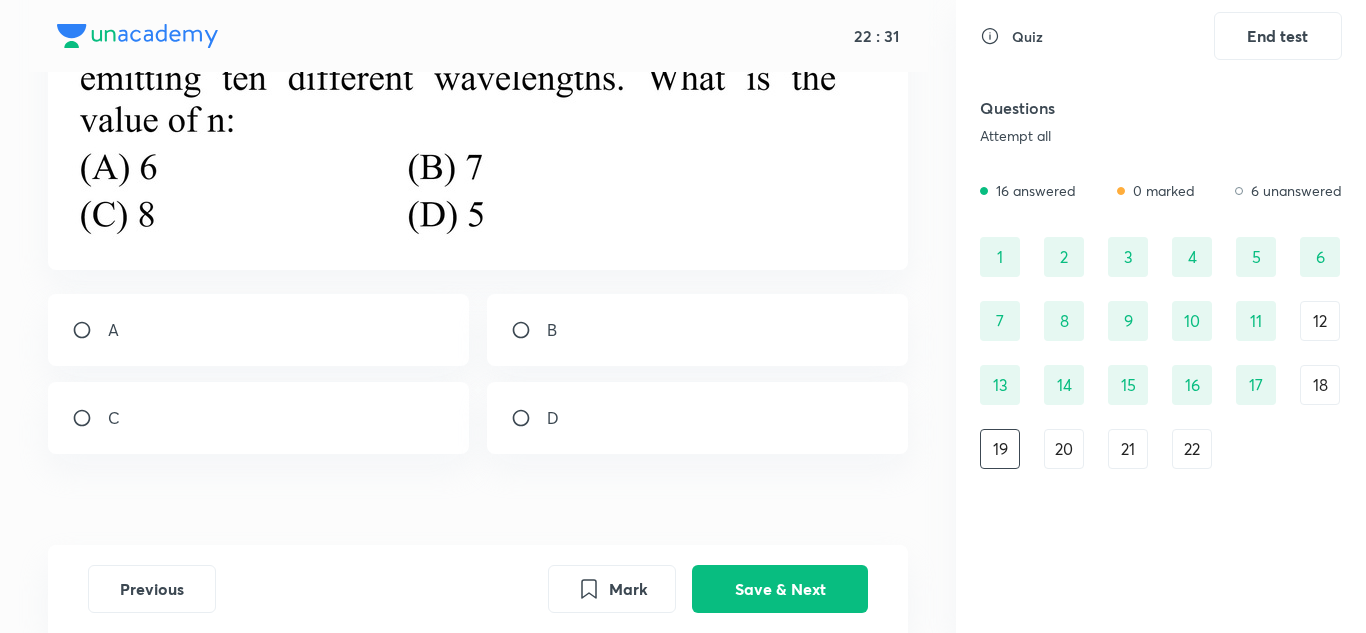 scroll, scrollTop: 238, scrollLeft: 0, axis: vertical 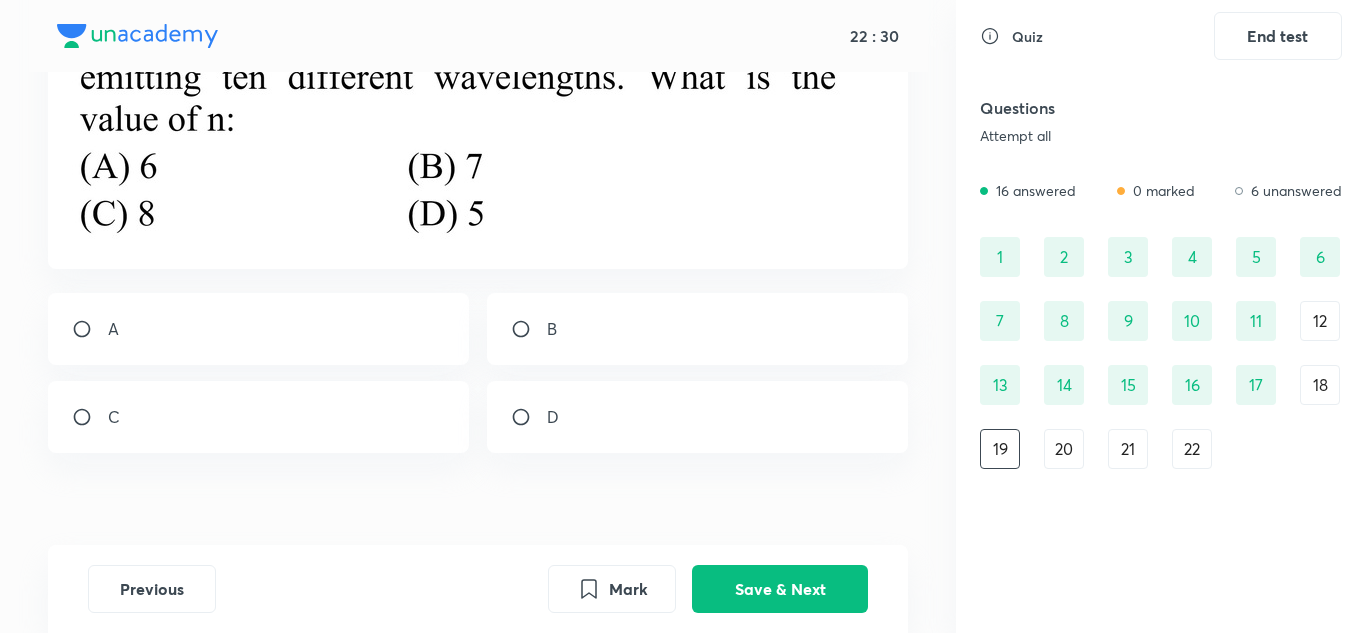 click at bounding box center (529, 329) 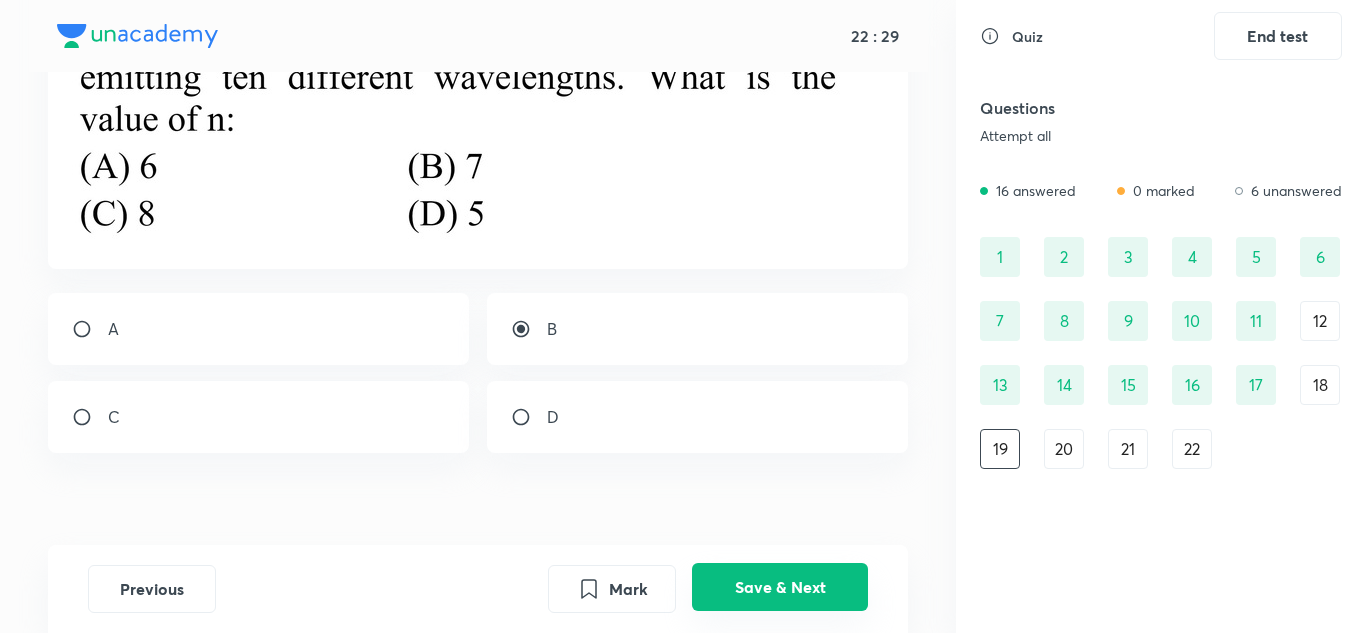 click on "Save & Next" at bounding box center (780, 587) 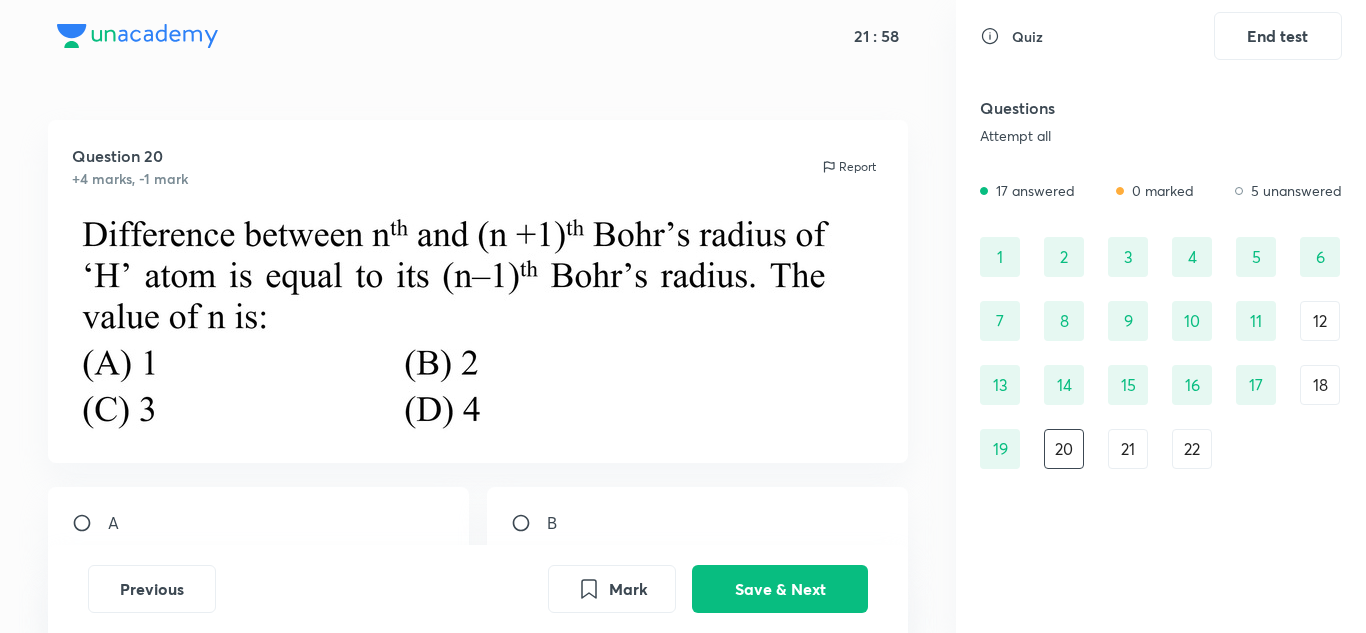 scroll, scrollTop: 222, scrollLeft: 0, axis: vertical 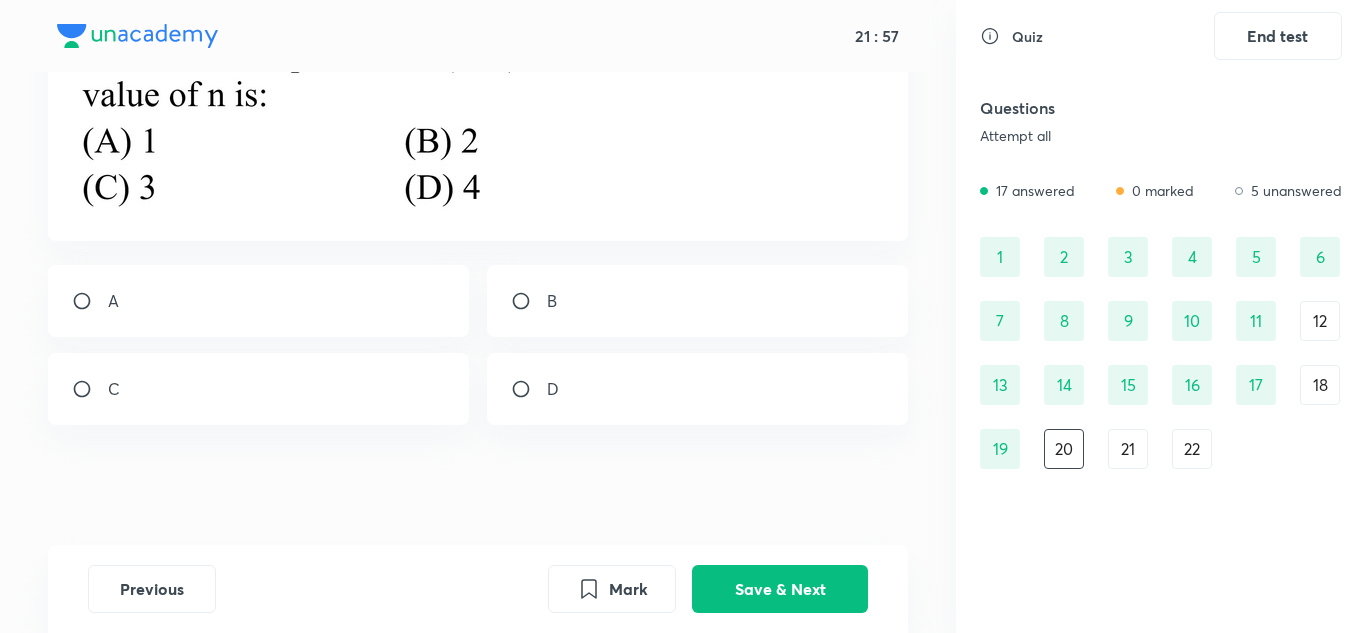 click on "D" at bounding box center [698, 389] 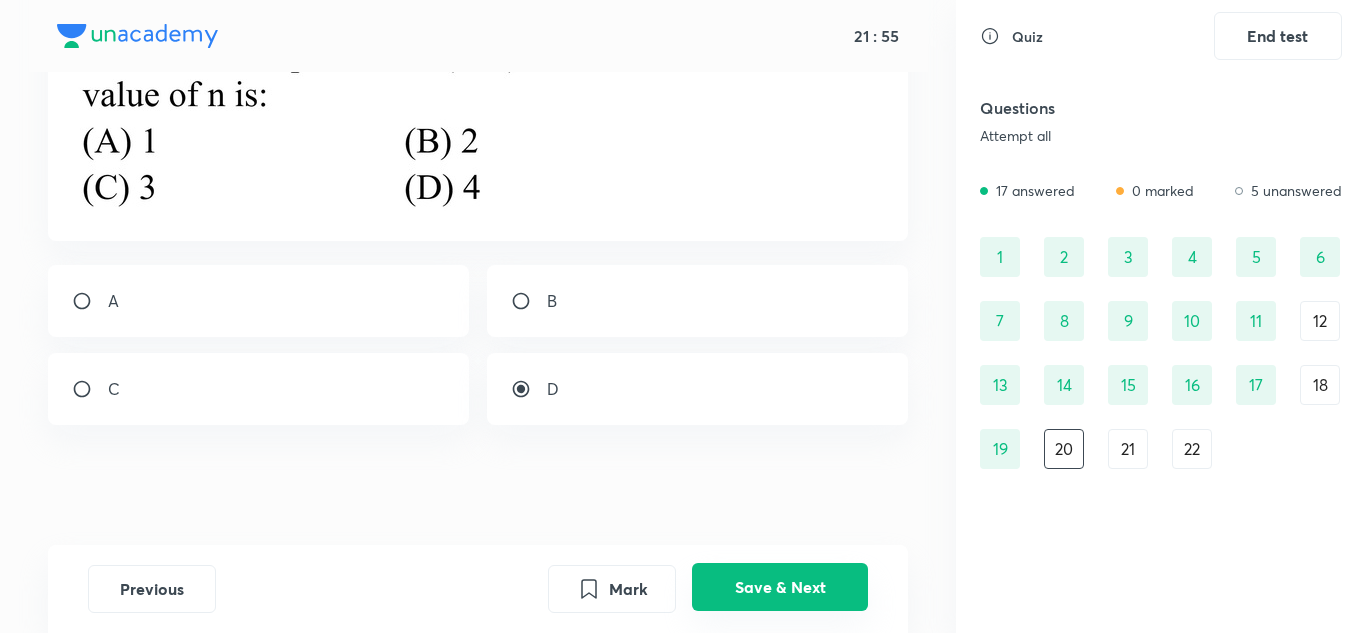click on "Save & Next" at bounding box center (780, 587) 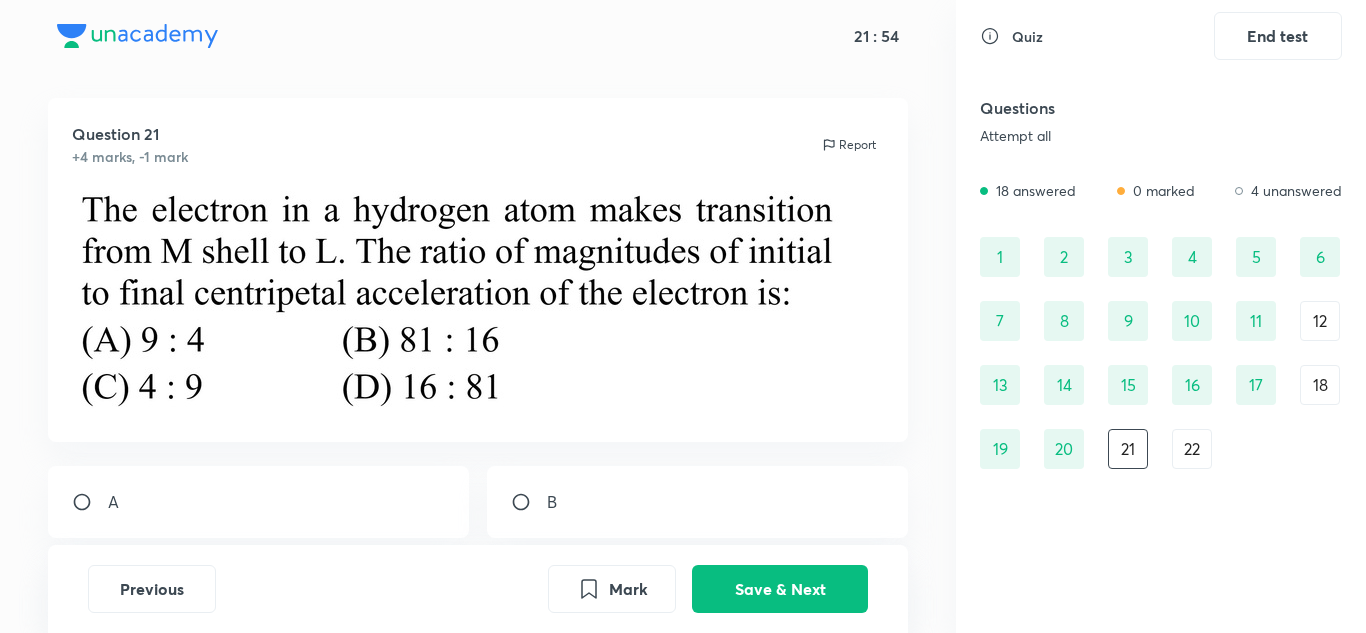 scroll, scrollTop: 21, scrollLeft: 0, axis: vertical 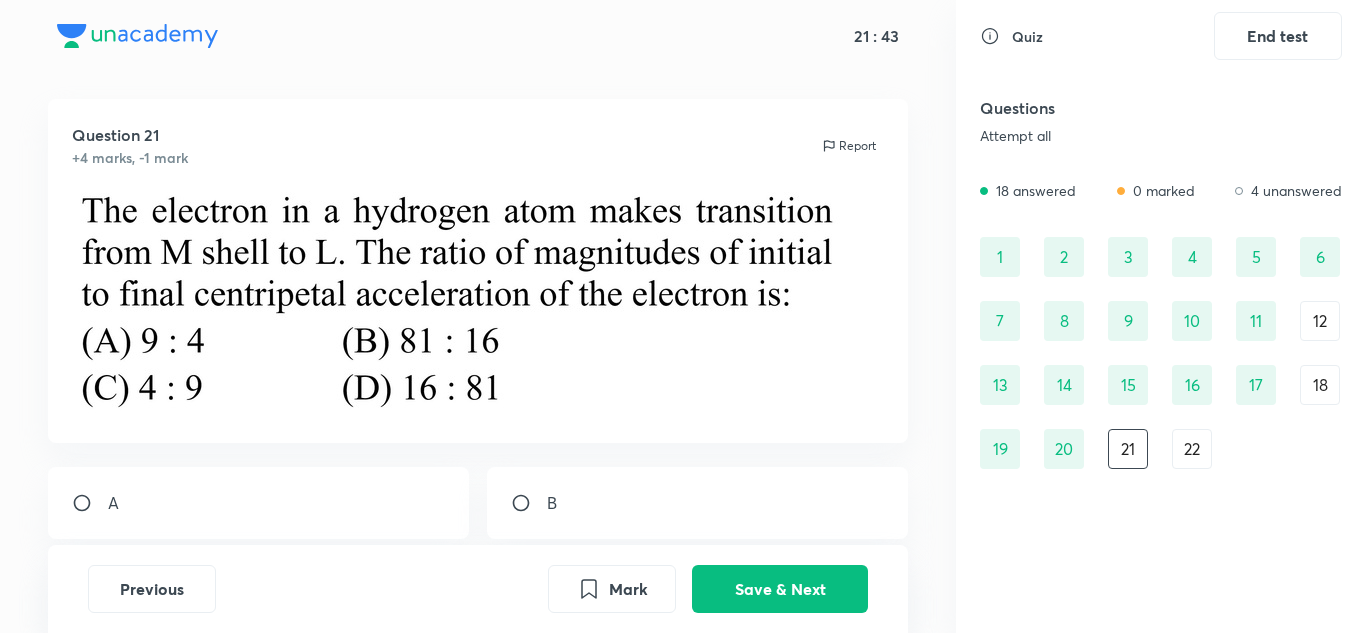 click on "22" at bounding box center [1192, 449] 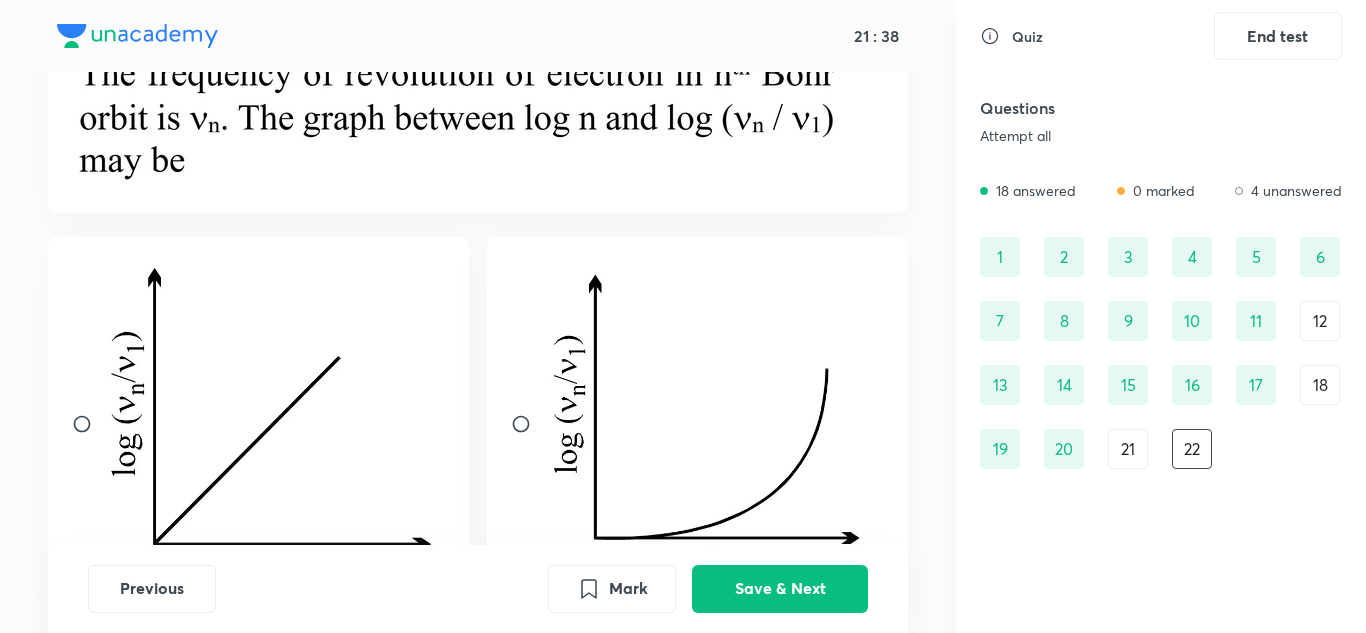 scroll, scrollTop: 0, scrollLeft: 0, axis: both 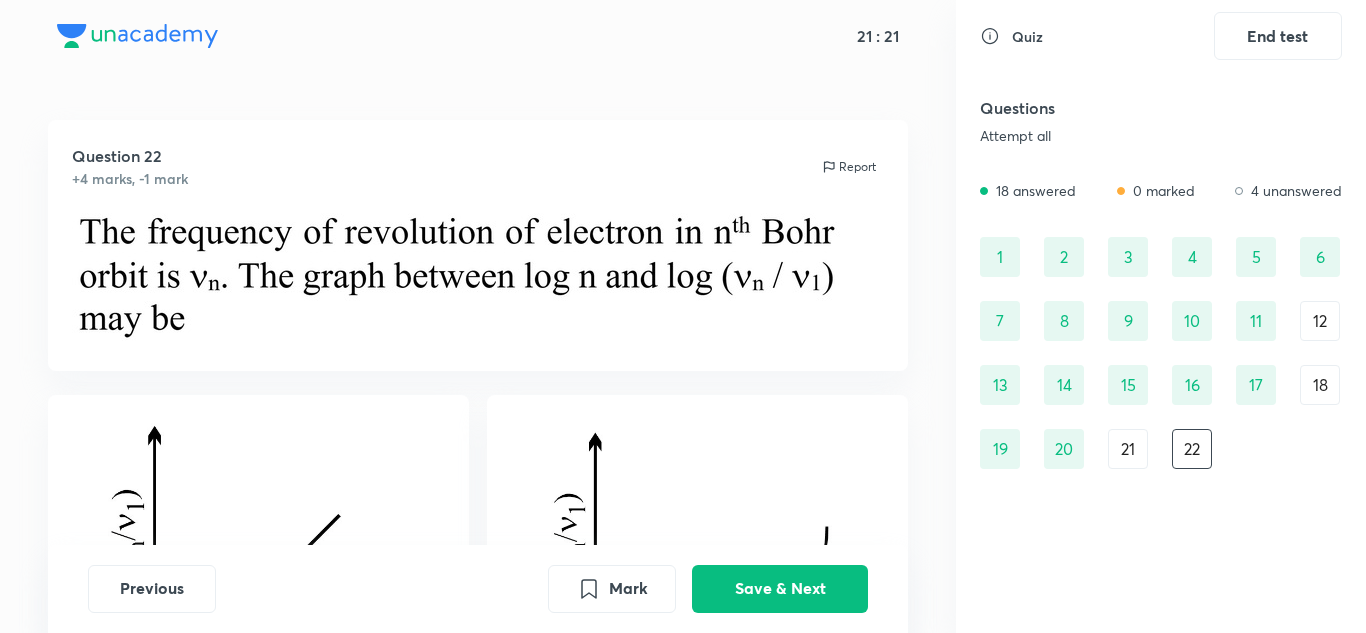click on "21" at bounding box center [1128, 449] 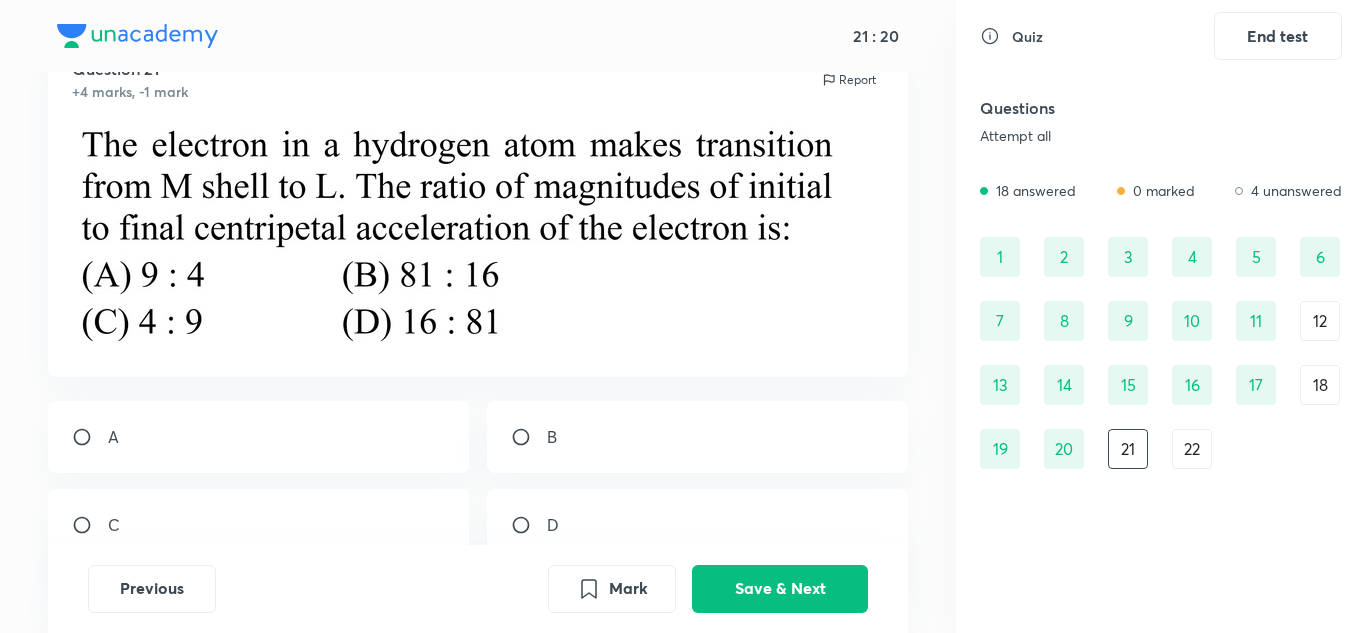 scroll, scrollTop: 90, scrollLeft: 0, axis: vertical 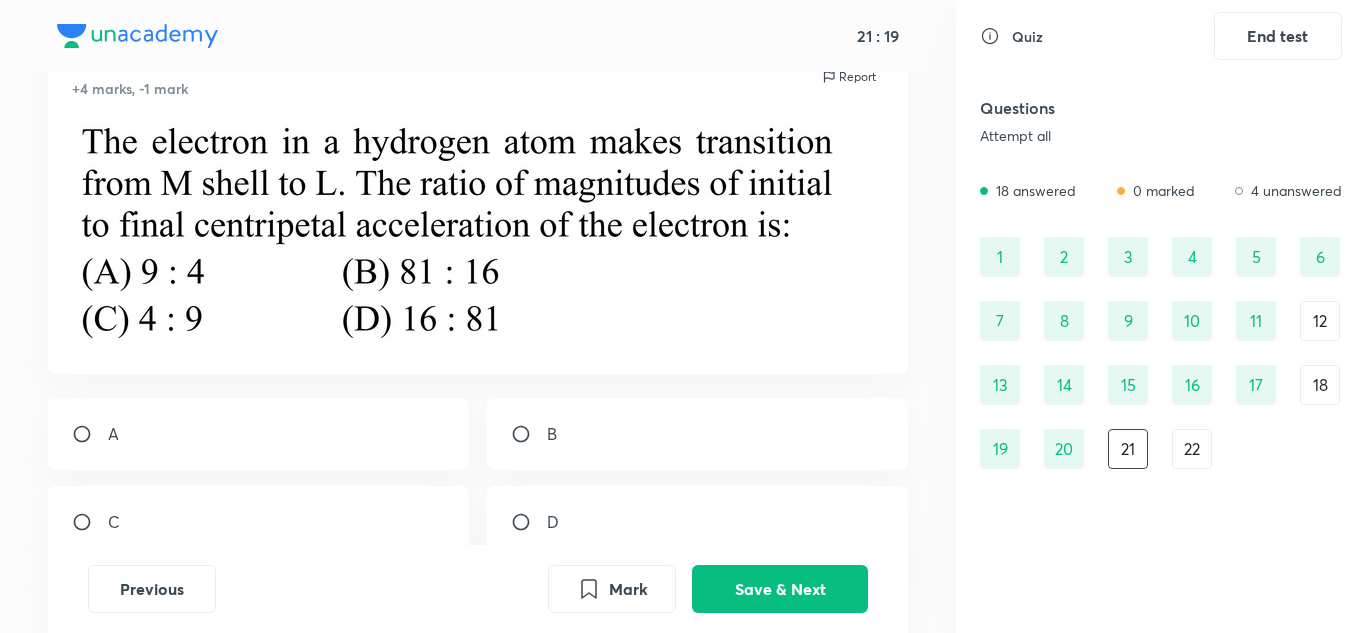 click on "D" at bounding box center (698, 522) 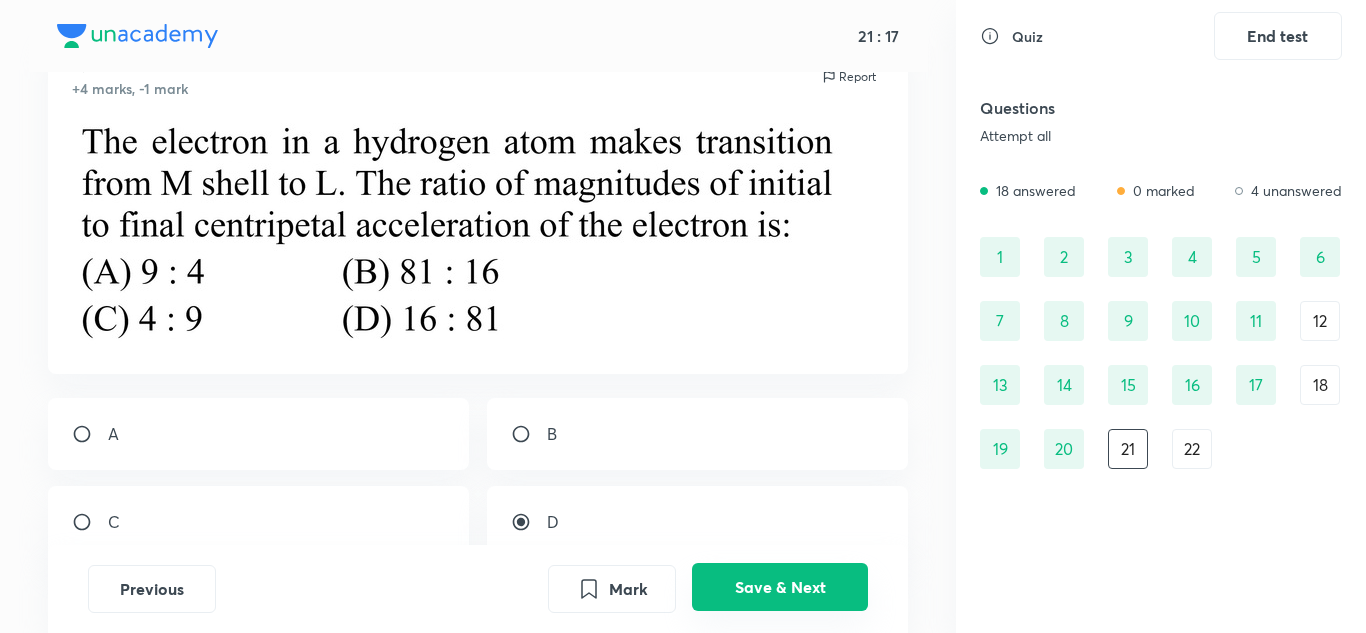 click on "Save & Next" at bounding box center (780, 587) 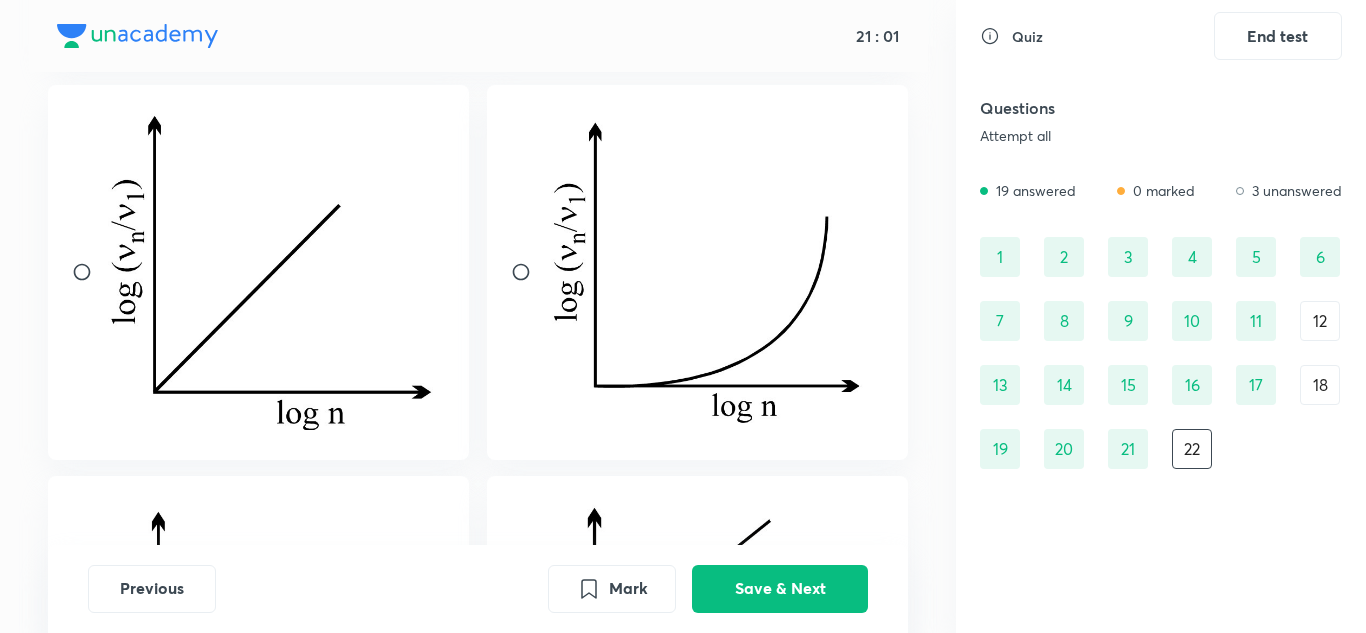 scroll, scrollTop: 309, scrollLeft: 0, axis: vertical 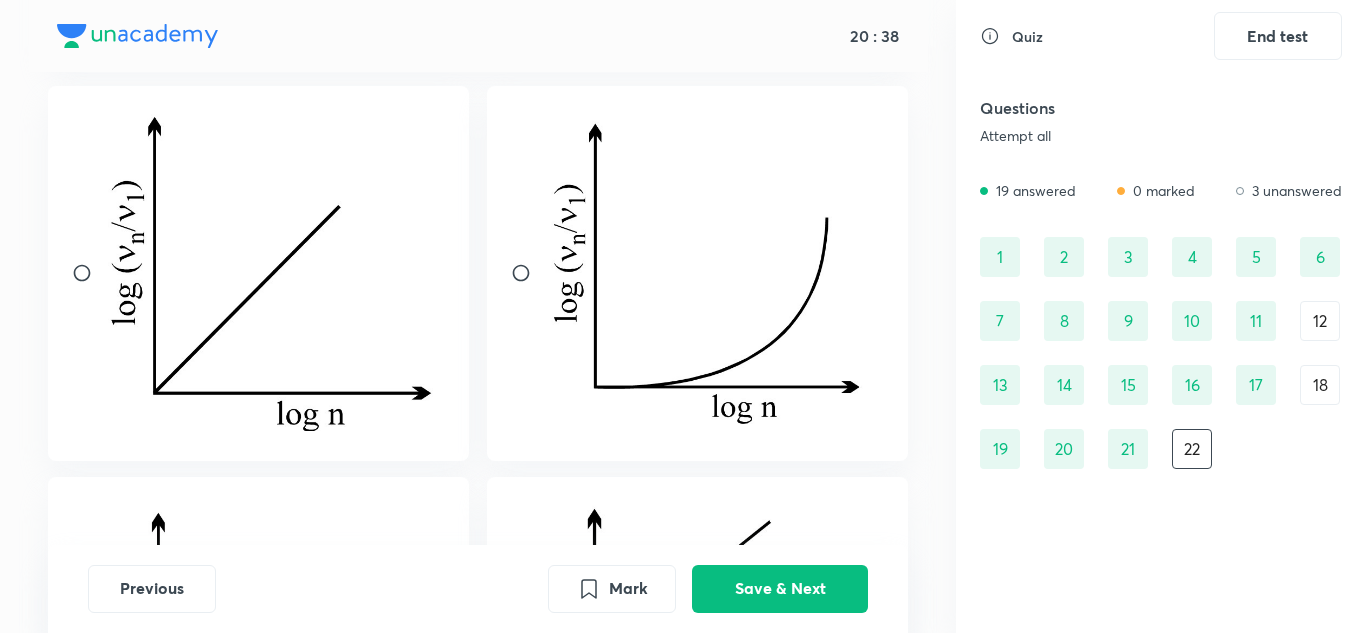 click on "12" at bounding box center (1320, 321) 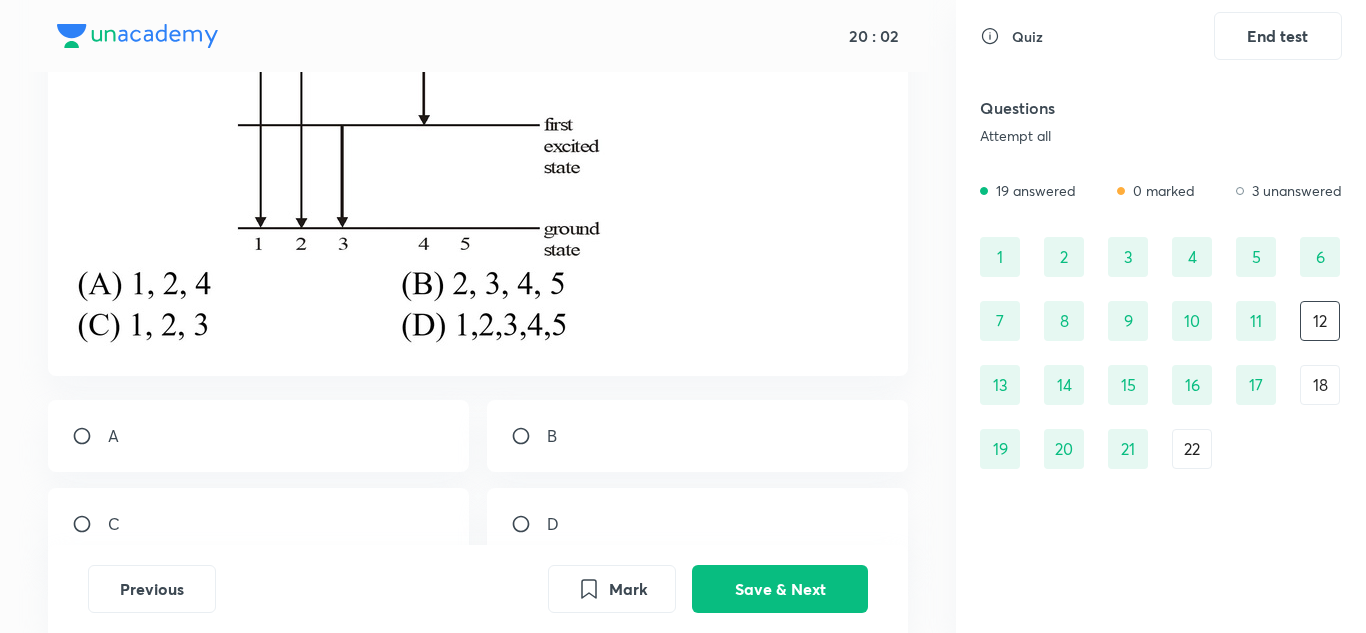 scroll, scrollTop: 368, scrollLeft: 0, axis: vertical 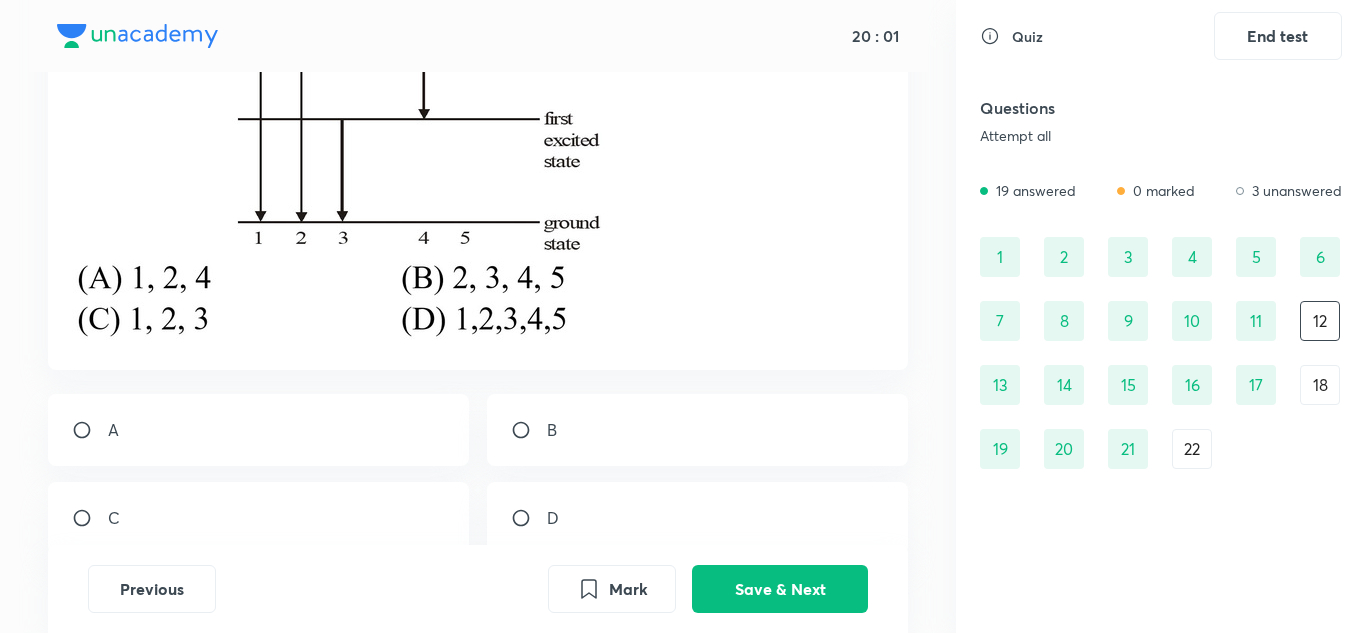 click at bounding box center (90, 518) 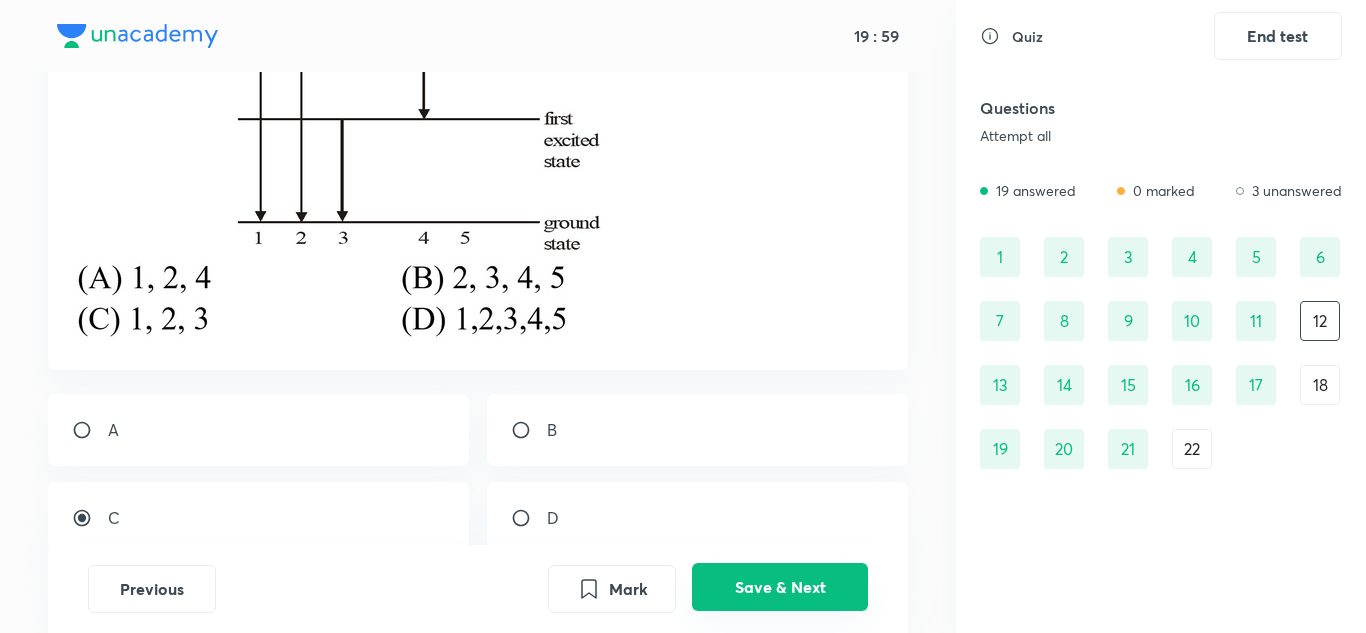 click on "Save & Next" at bounding box center [780, 587] 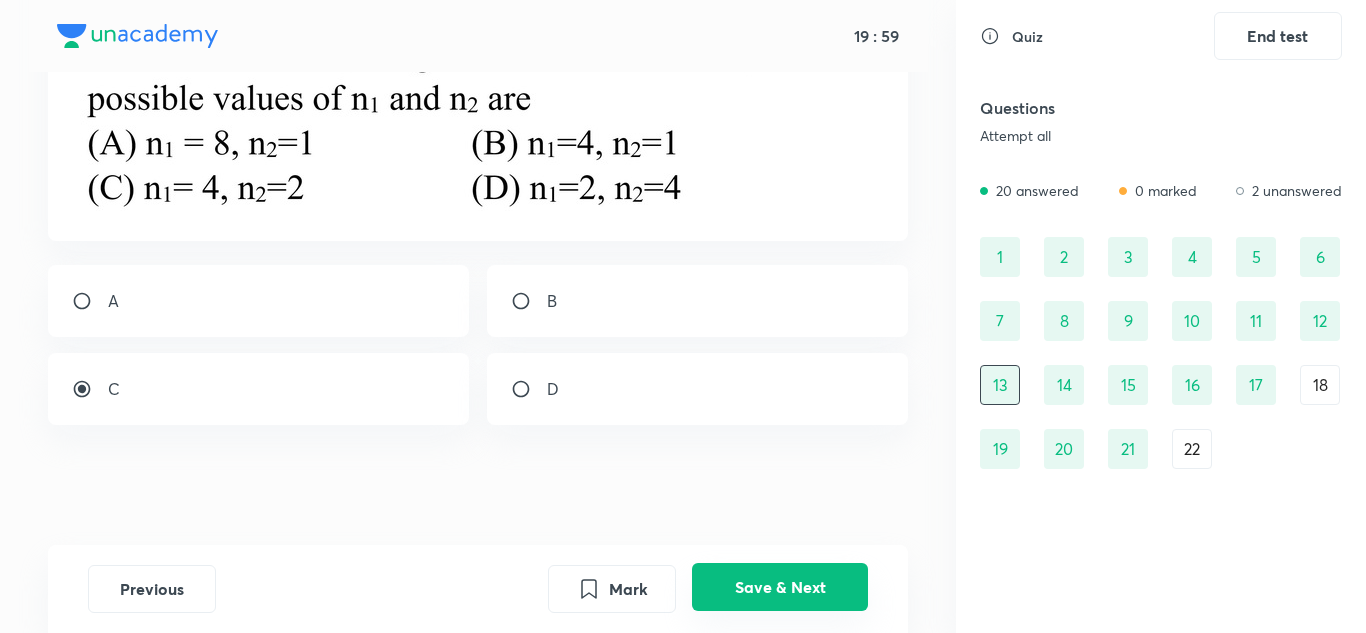 scroll, scrollTop: 272, scrollLeft: 0, axis: vertical 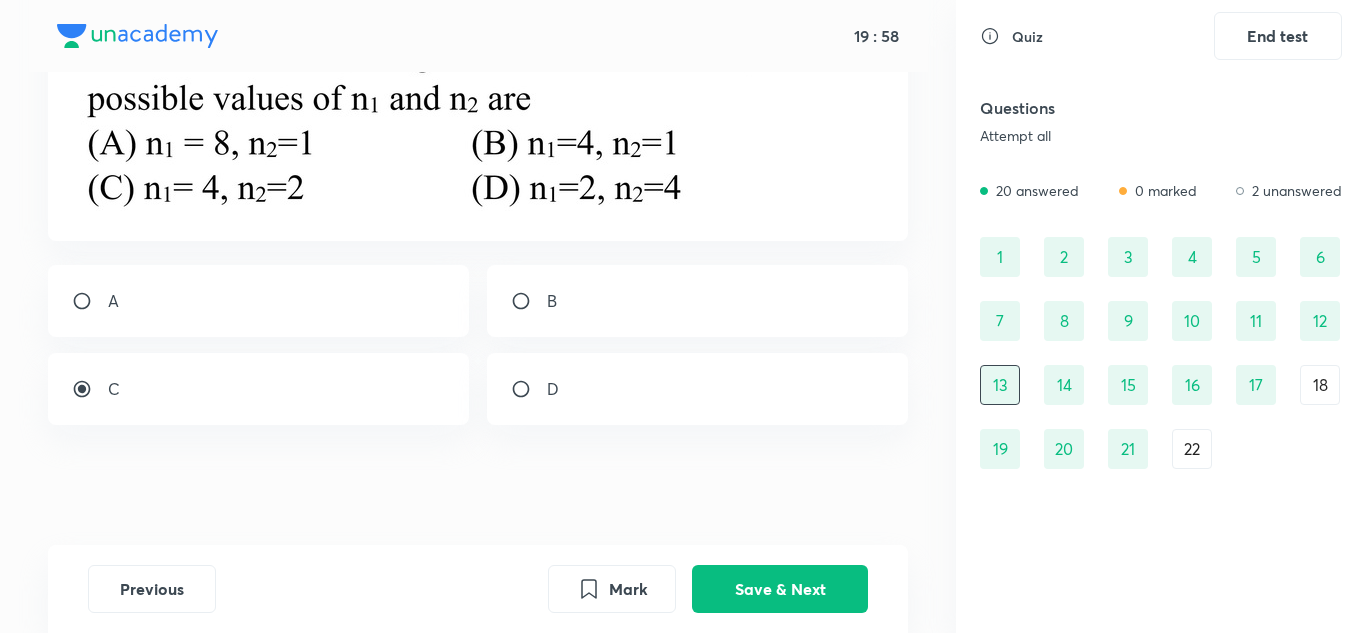 click on "18" at bounding box center (1320, 385) 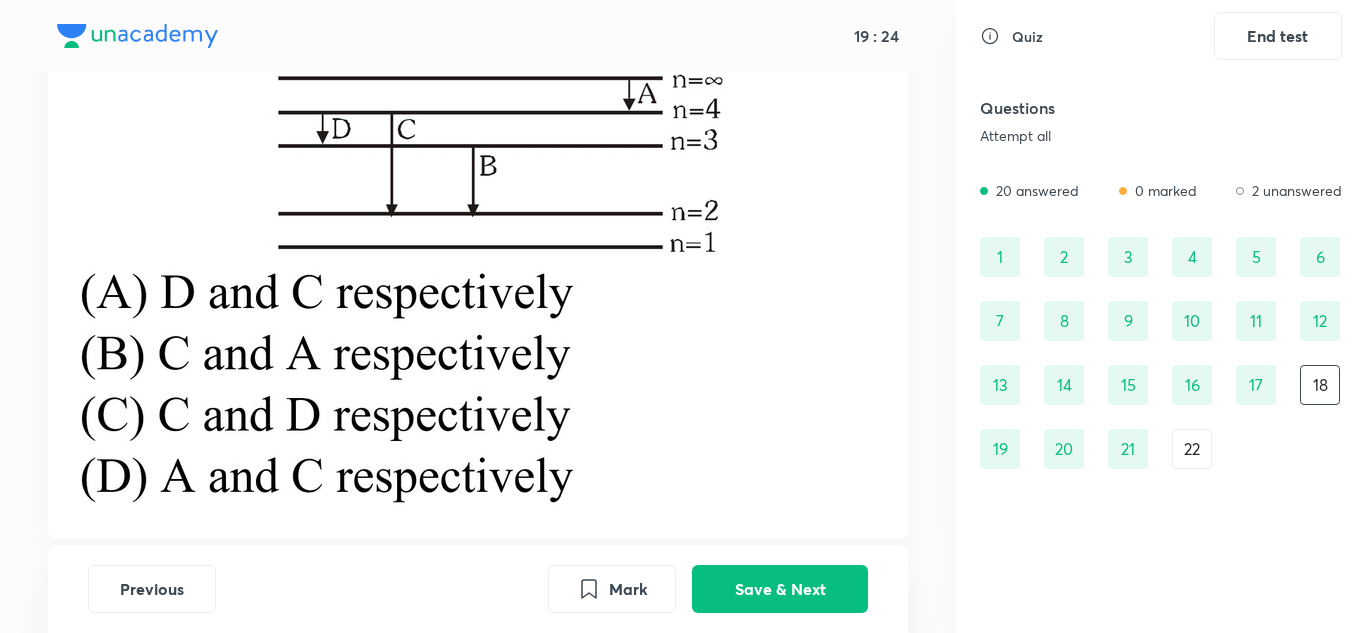 scroll, scrollTop: 613, scrollLeft: 0, axis: vertical 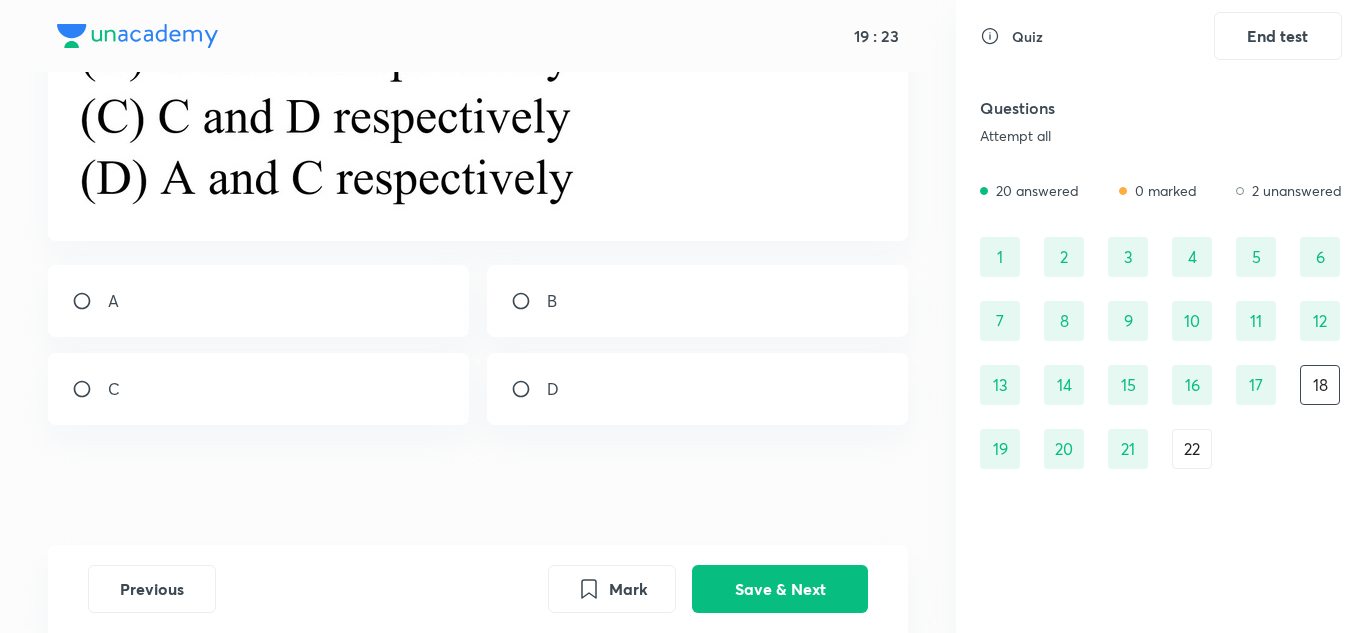 click on "C" at bounding box center (259, 389) 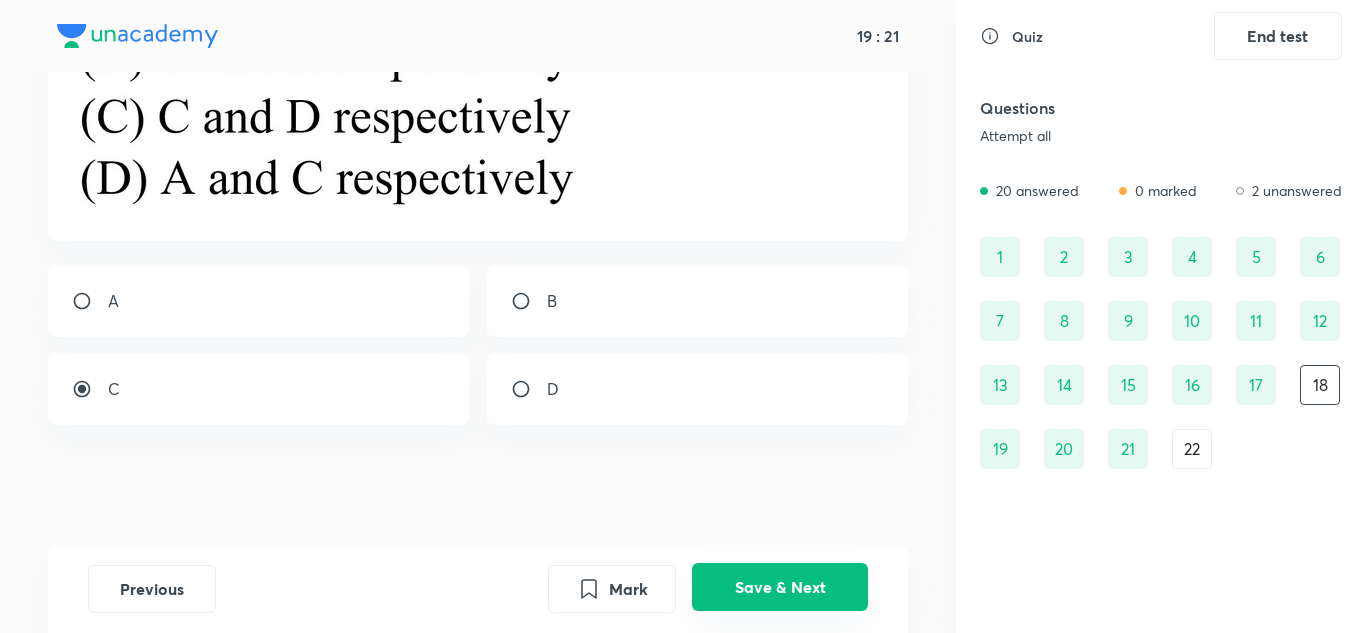 click on "Save & Next" at bounding box center [780, 587] 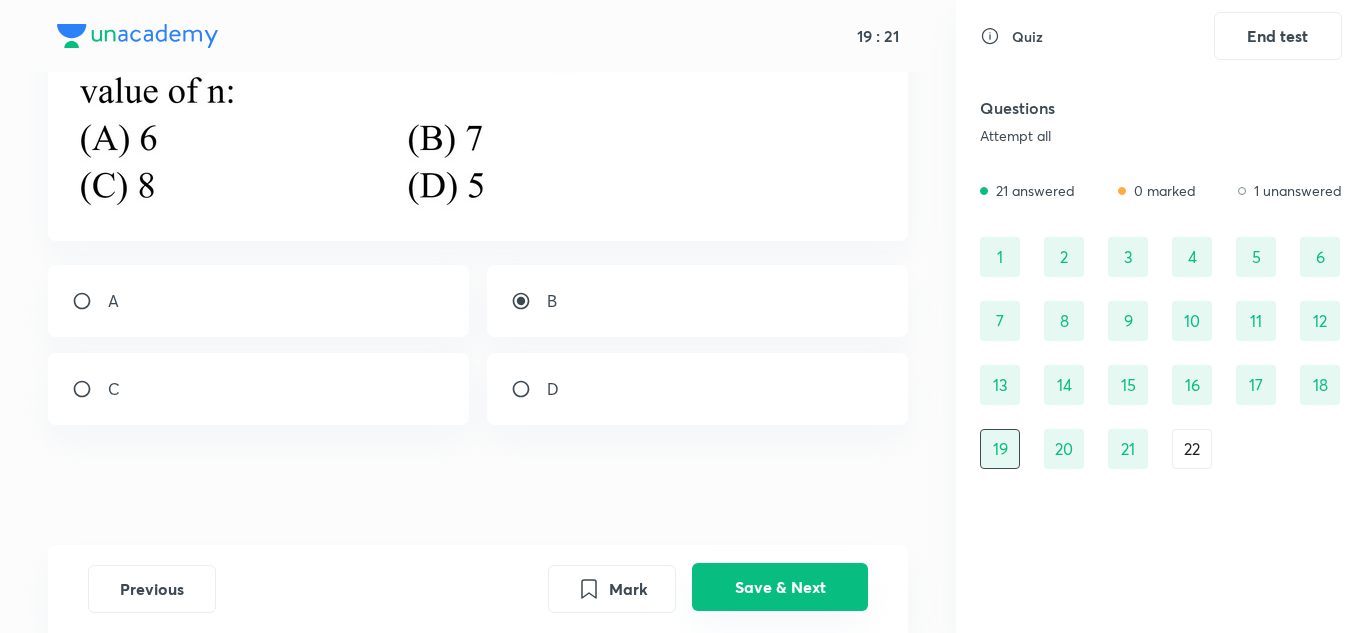 scroll, scrollTop: 266, scrollLeft: 0, axis: vertical 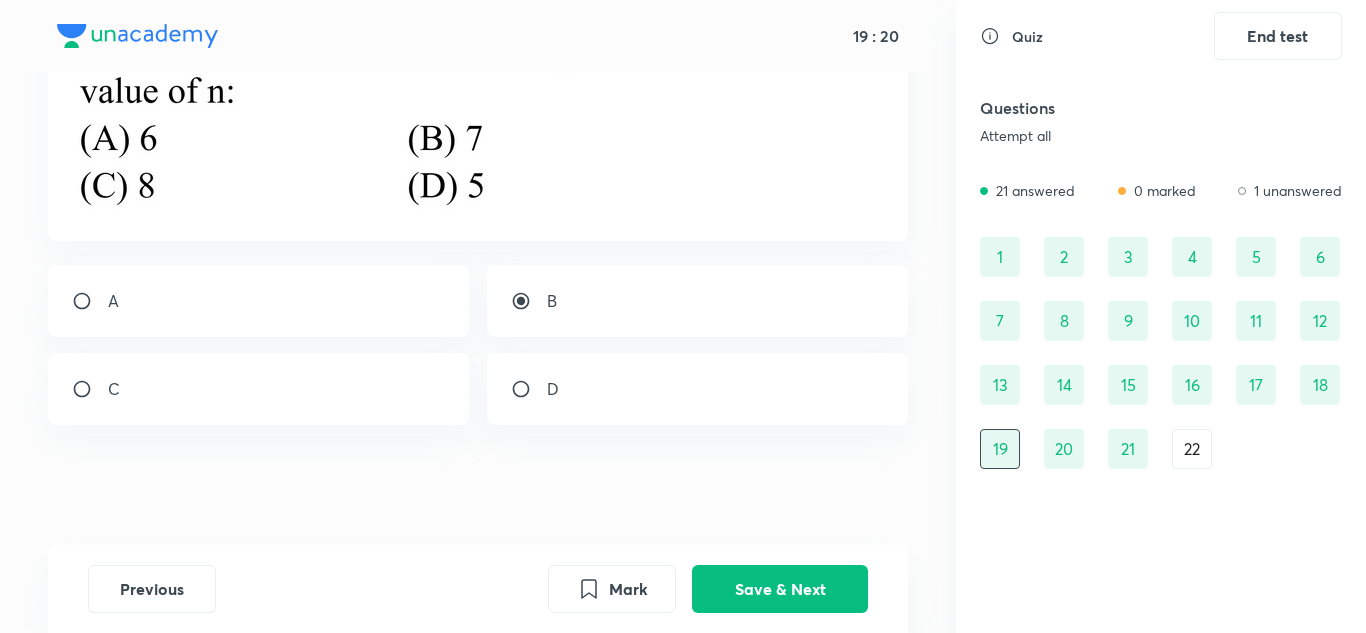 click on "22" at bounding box center [1192, 449] 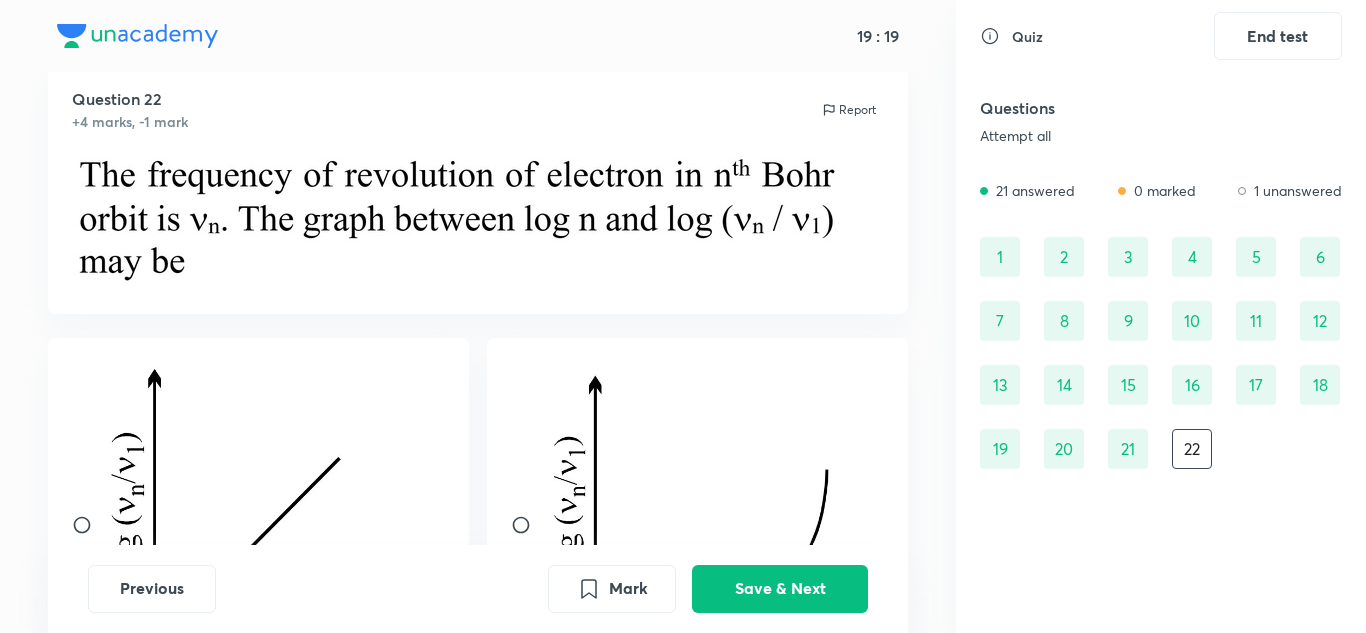 scroll, scrollTop: 0, scrollLeft: 0, axis: both 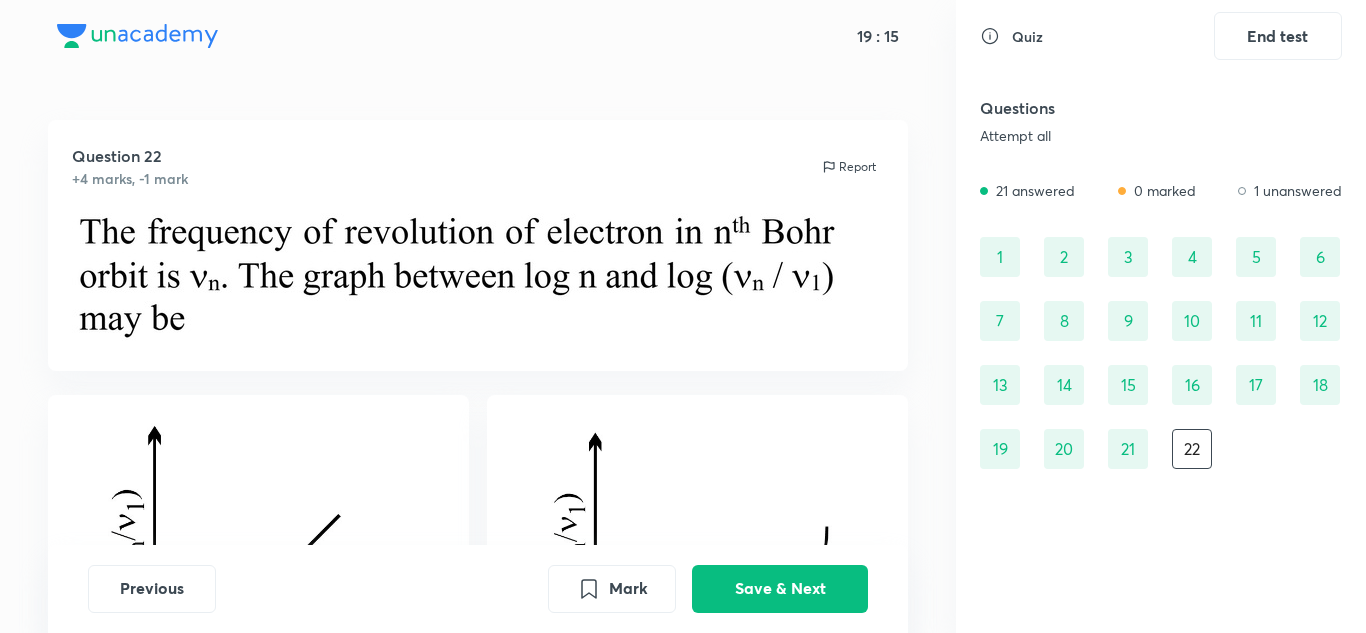 click at bounding box center (716, 579) 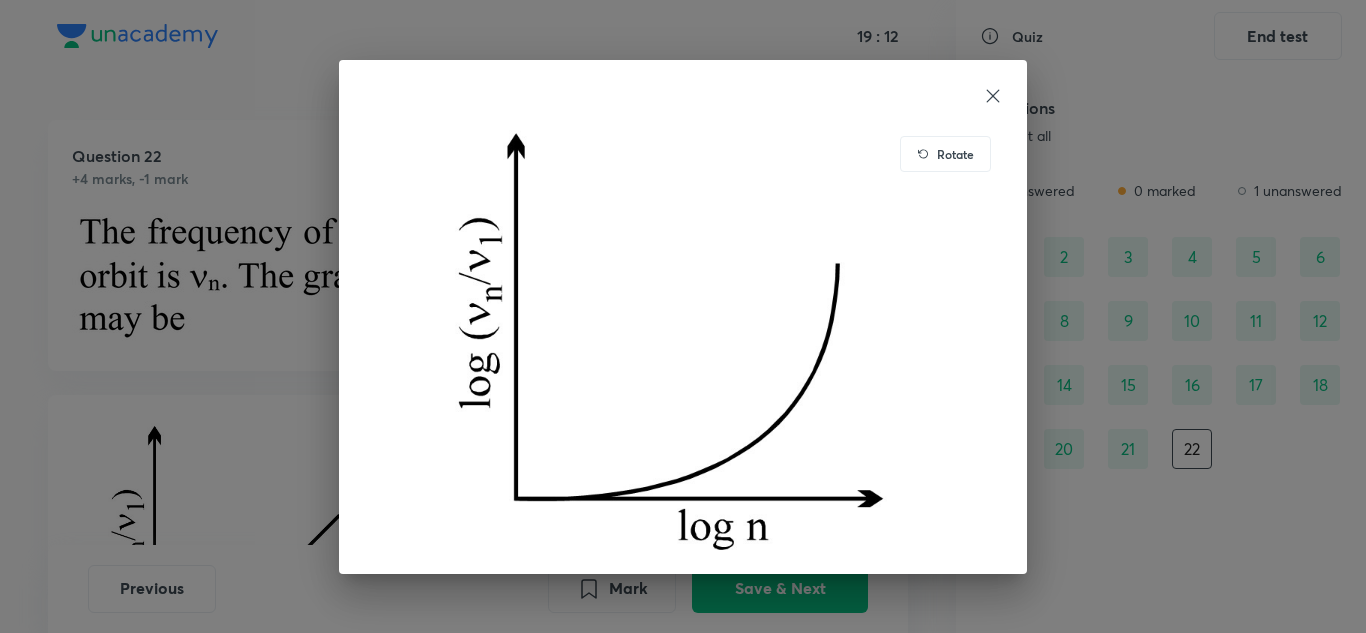 click 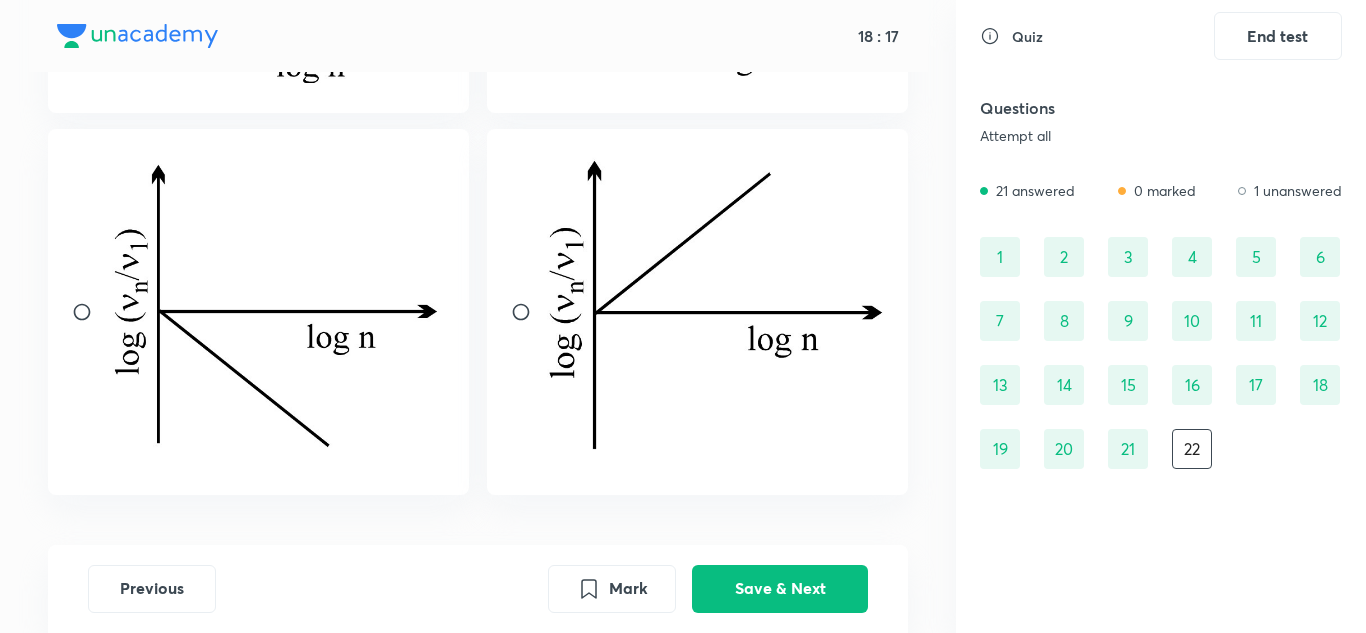 scroll, scrollTop: 659, scrollLeft: 0, axis: vertical 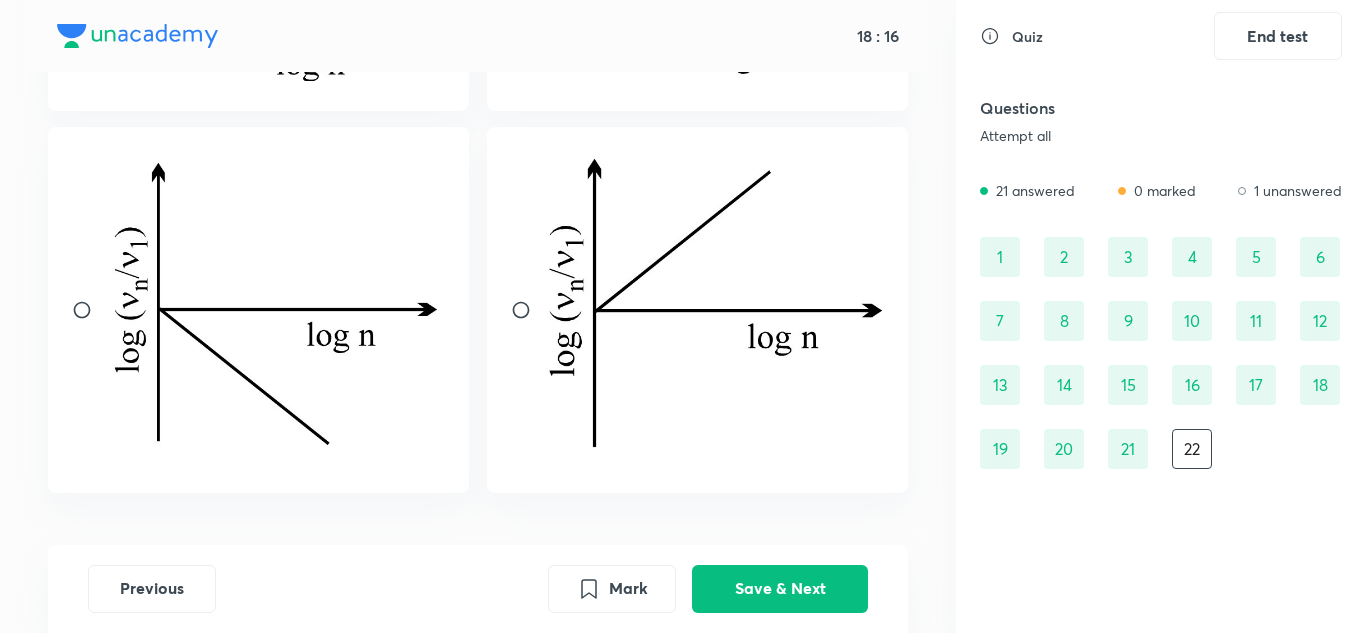 click at bounding box center [277, 307] 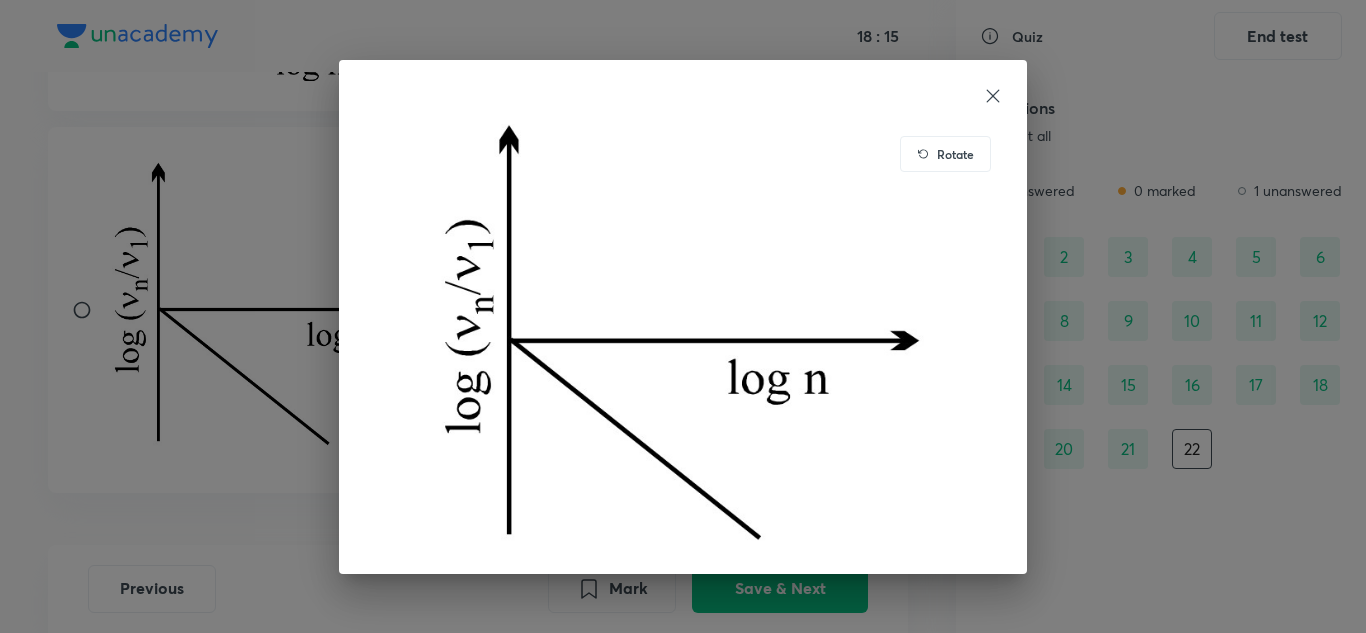 click on "Rotate" at bounding box center (683, 316) 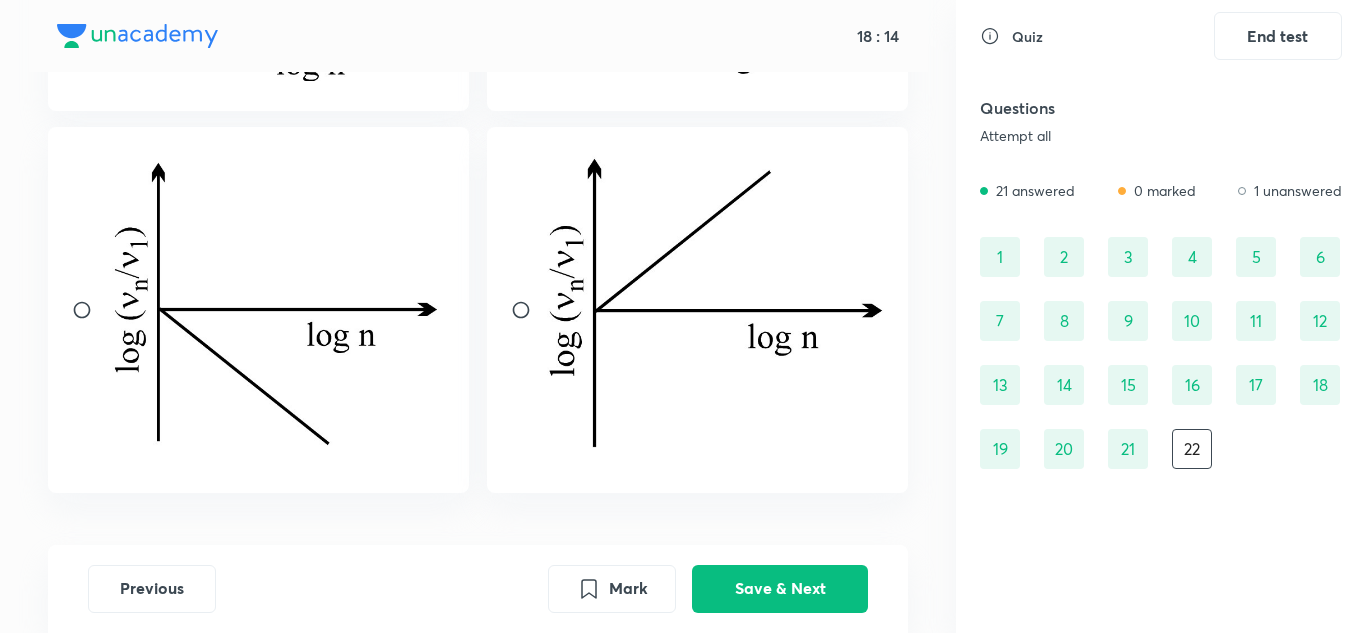 click at bounding box center (90, 310) 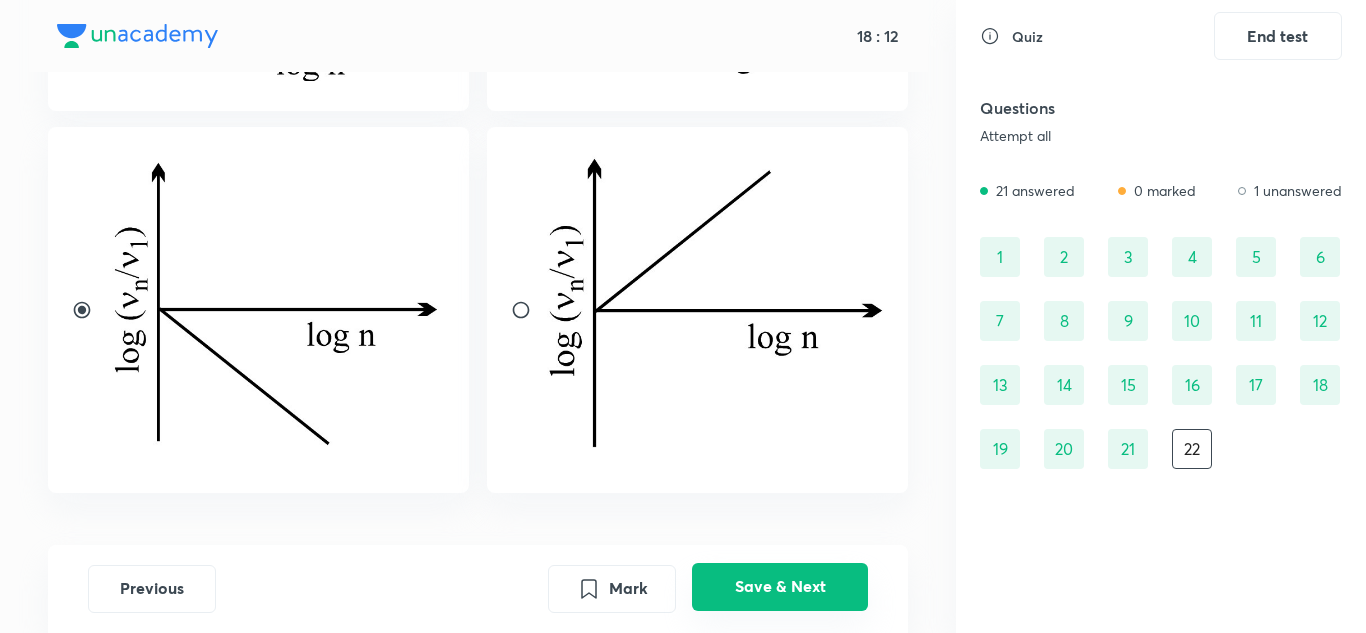 click on "Save & Next" at bounding box center [780, 587] 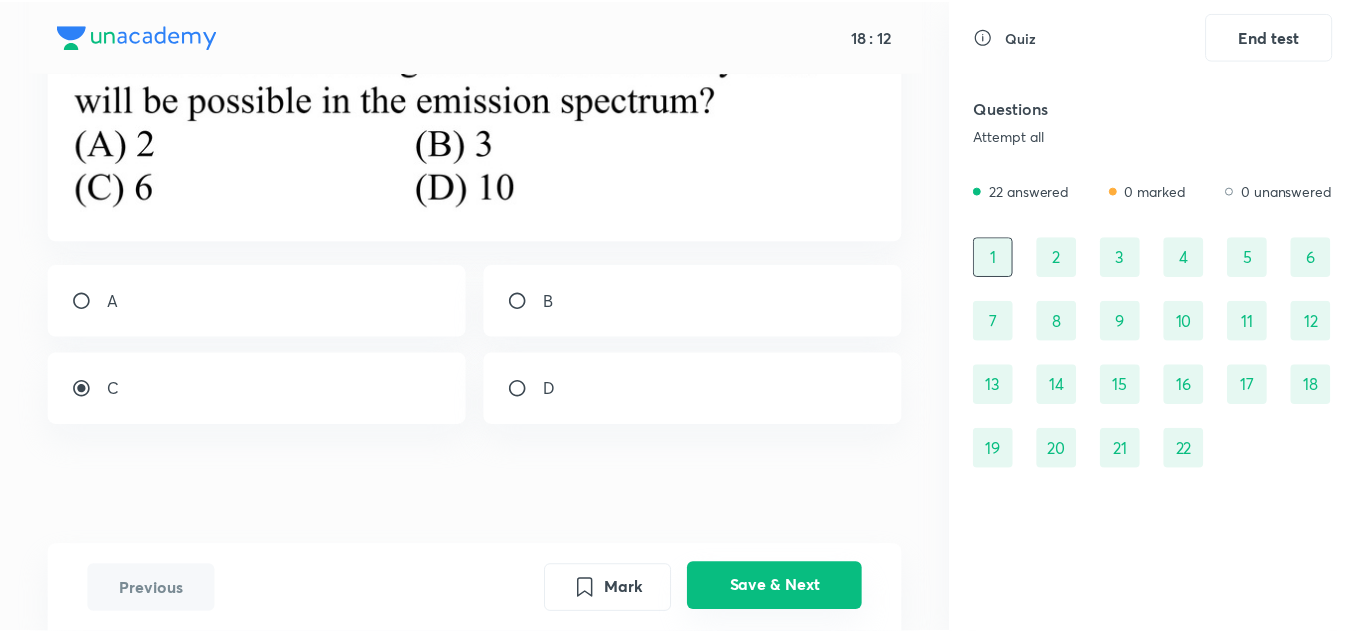 scroll, scrollTop: 225, scrollLeft: 0, axis: vertical 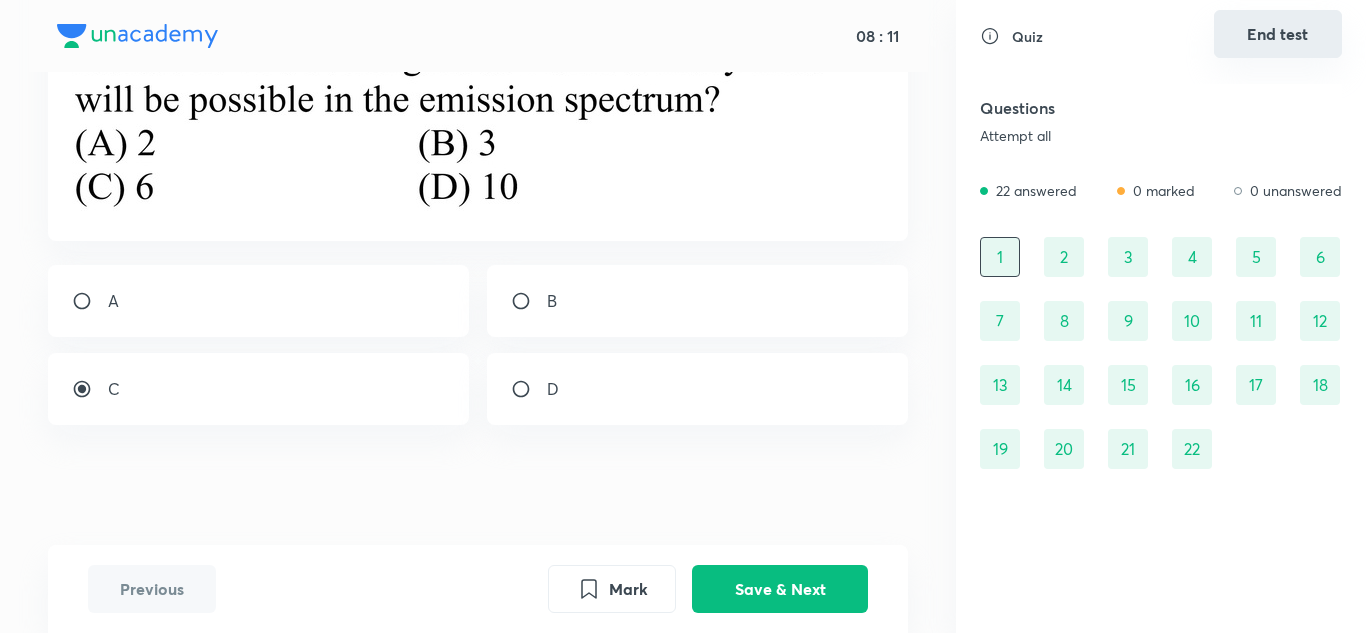 click on "End test" at bounding box center [1278, 34] 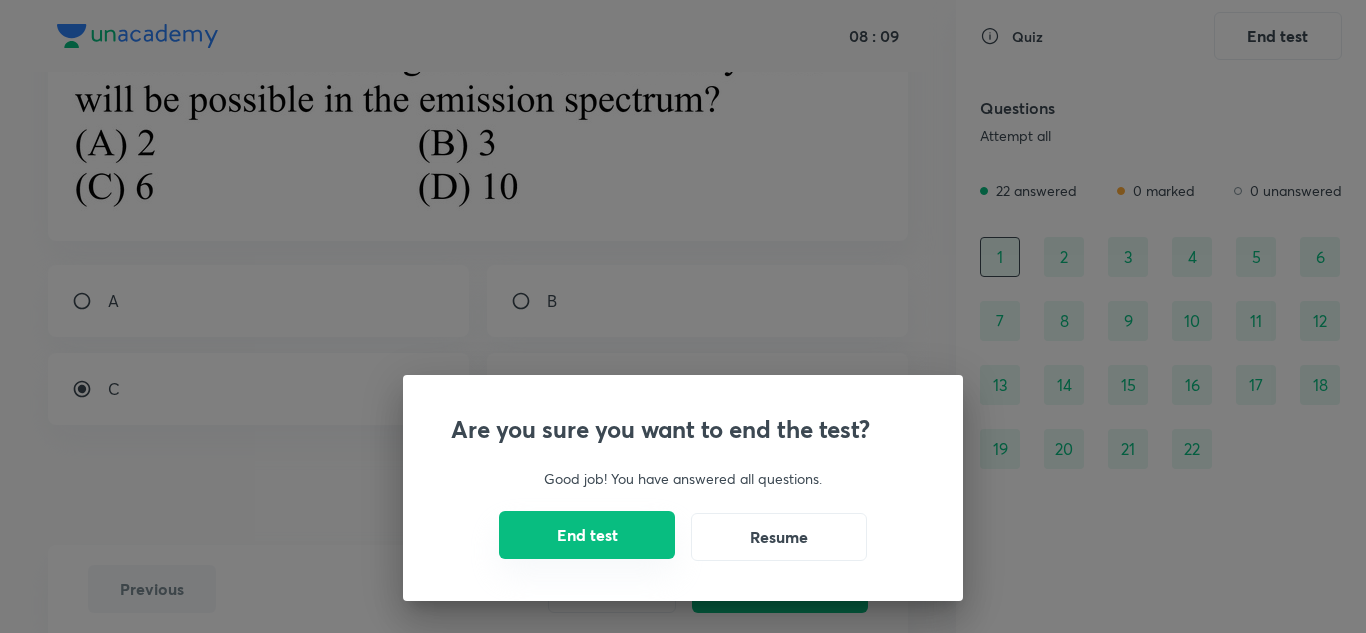 click on "End test" at bounding box center (587, 535) 